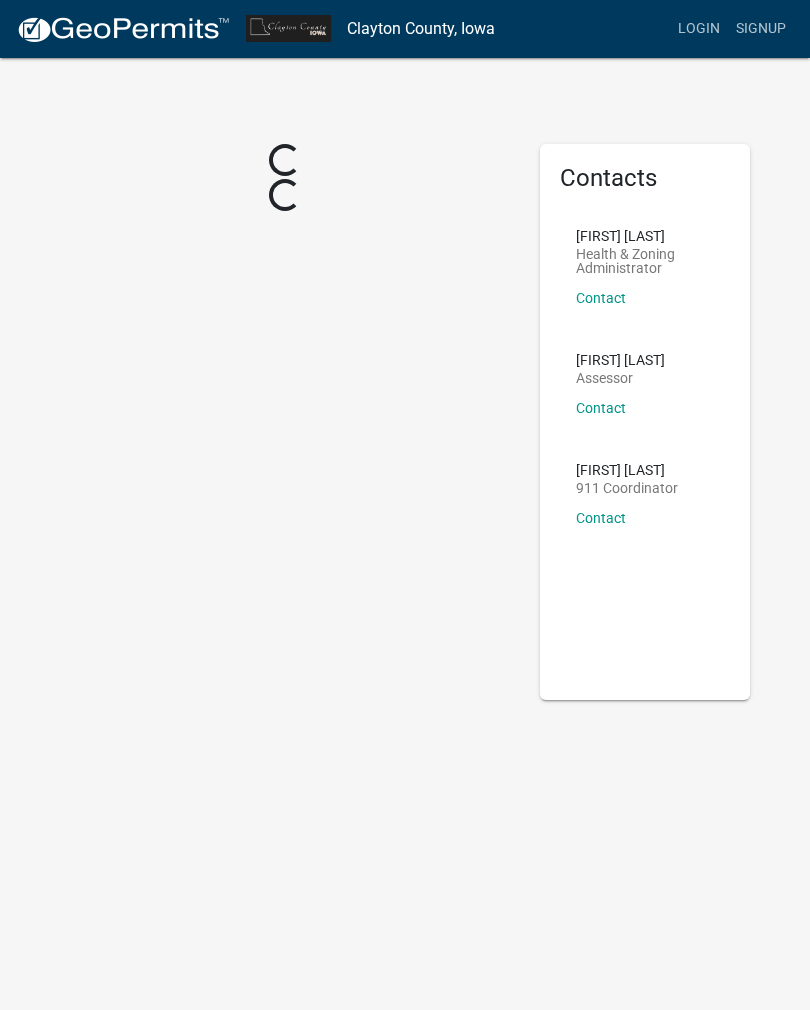 scroll, scrollTop: 0, scrollLeft: 0, axis: both 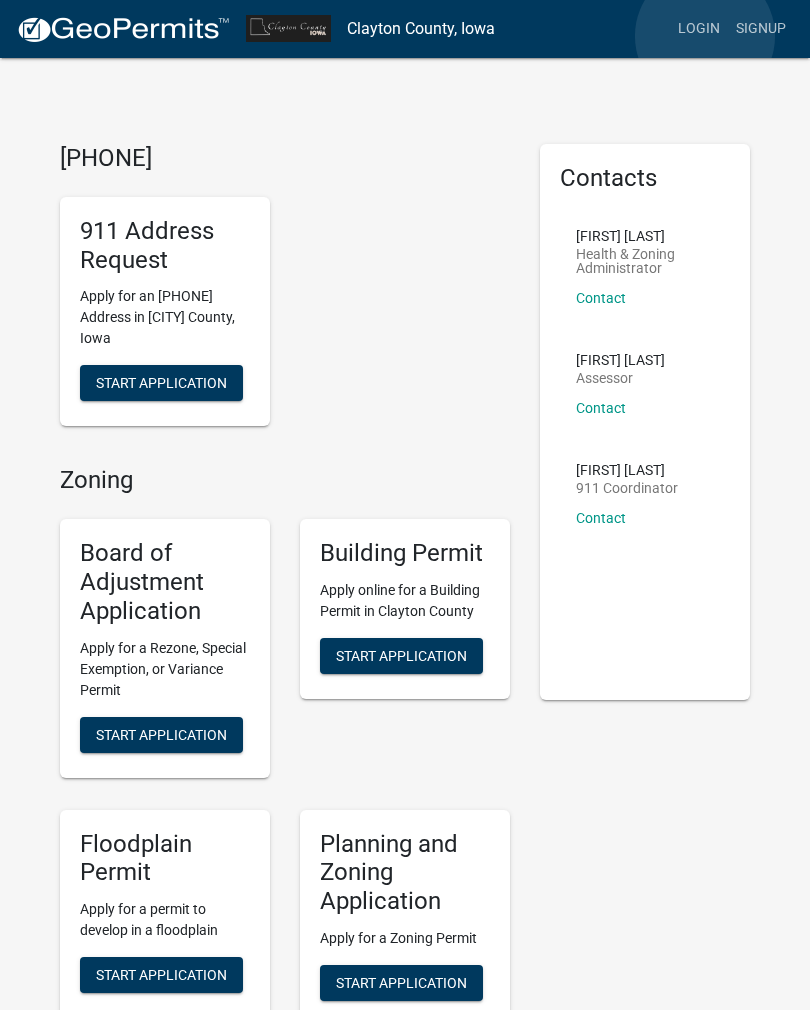 click on "Login" at bounding box center (699, 29) 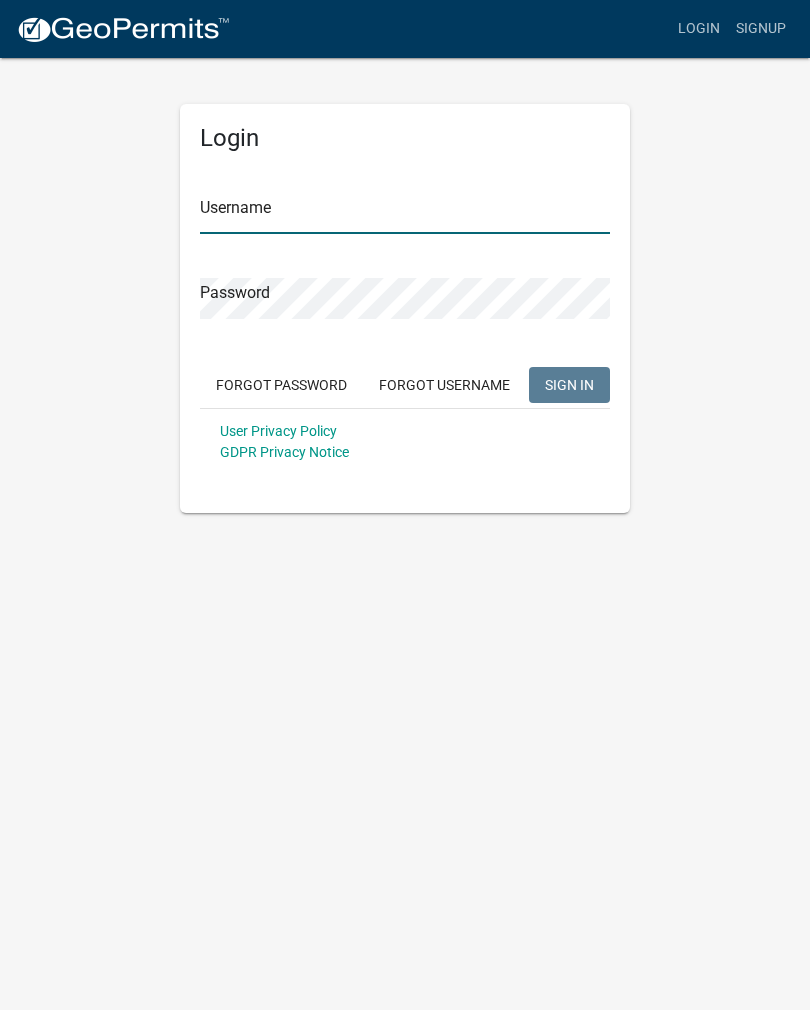 click on "Username" at bounding box center (405, 213) 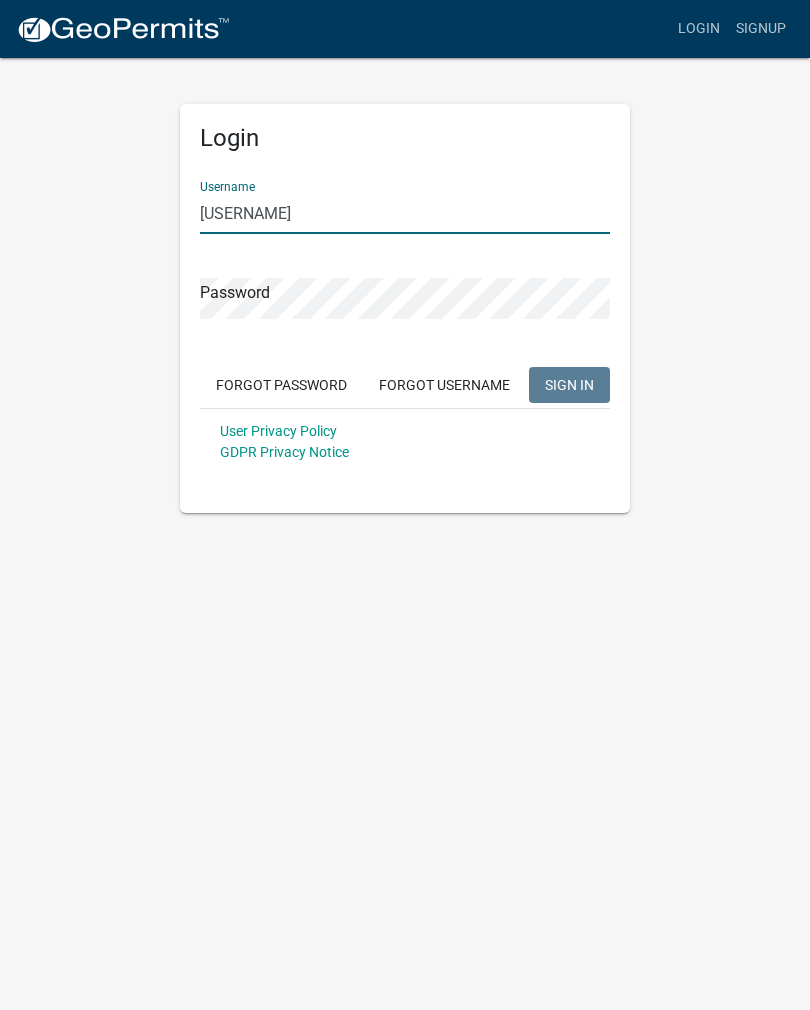 type on "[USERNAME]" 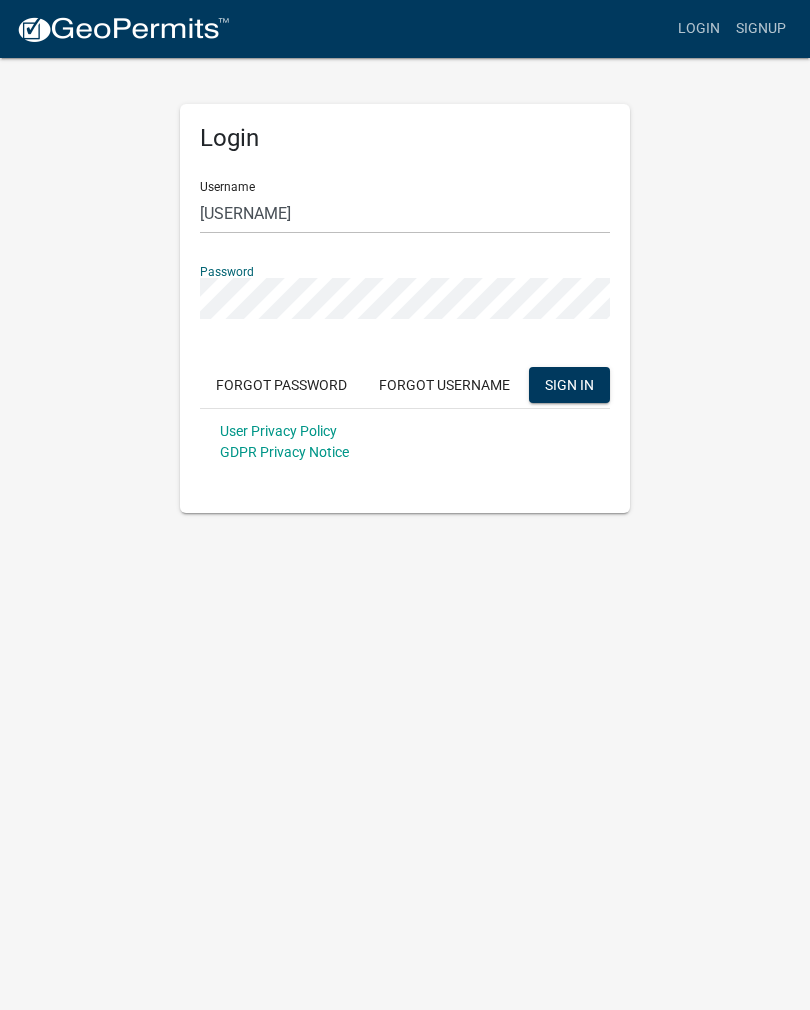 click on "SIGN IN" 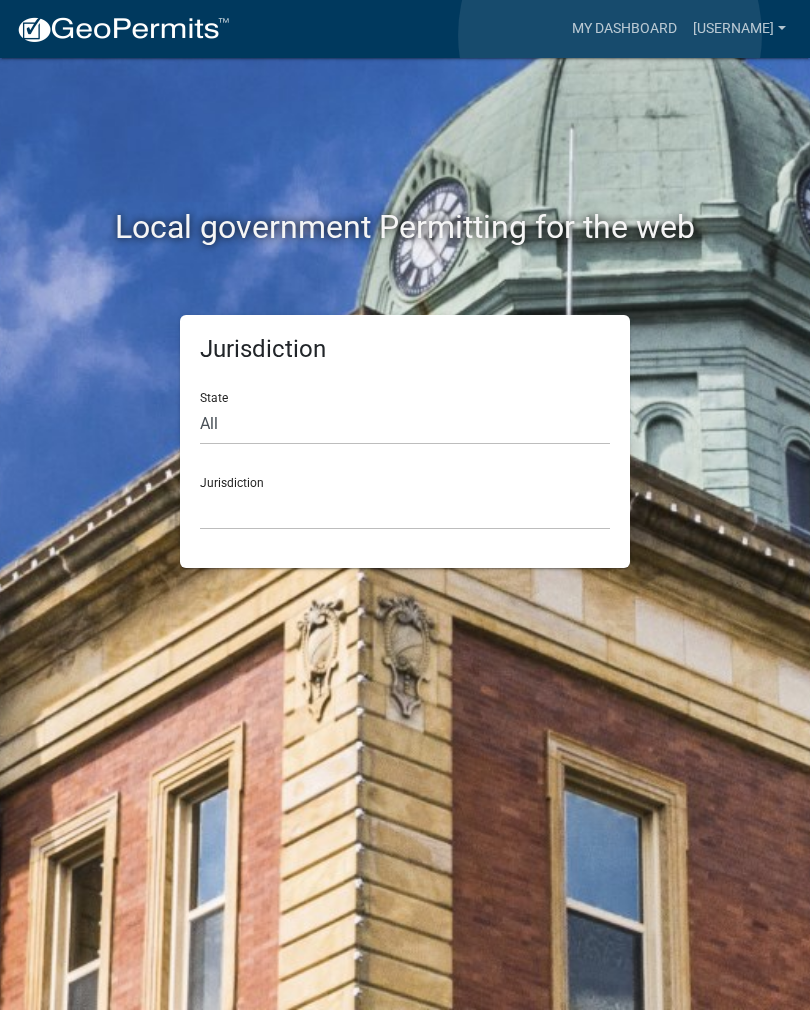 click on "My Dashboard" at bounding box center [624, 29] 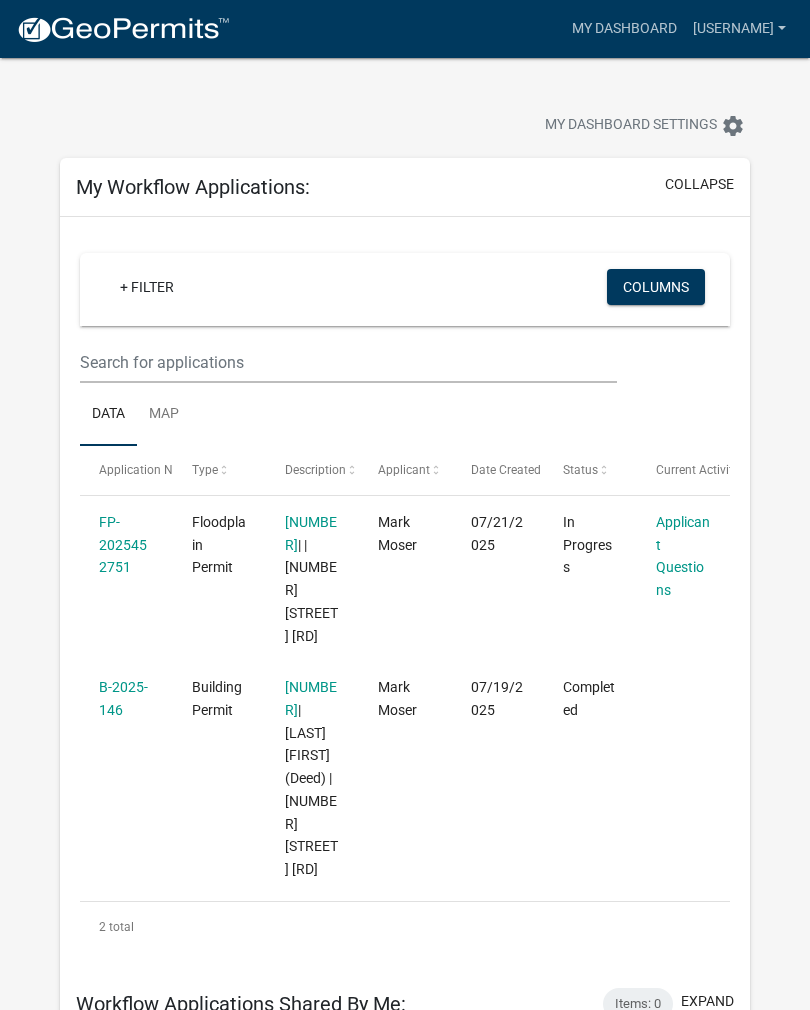 click on "FP-2025452751" 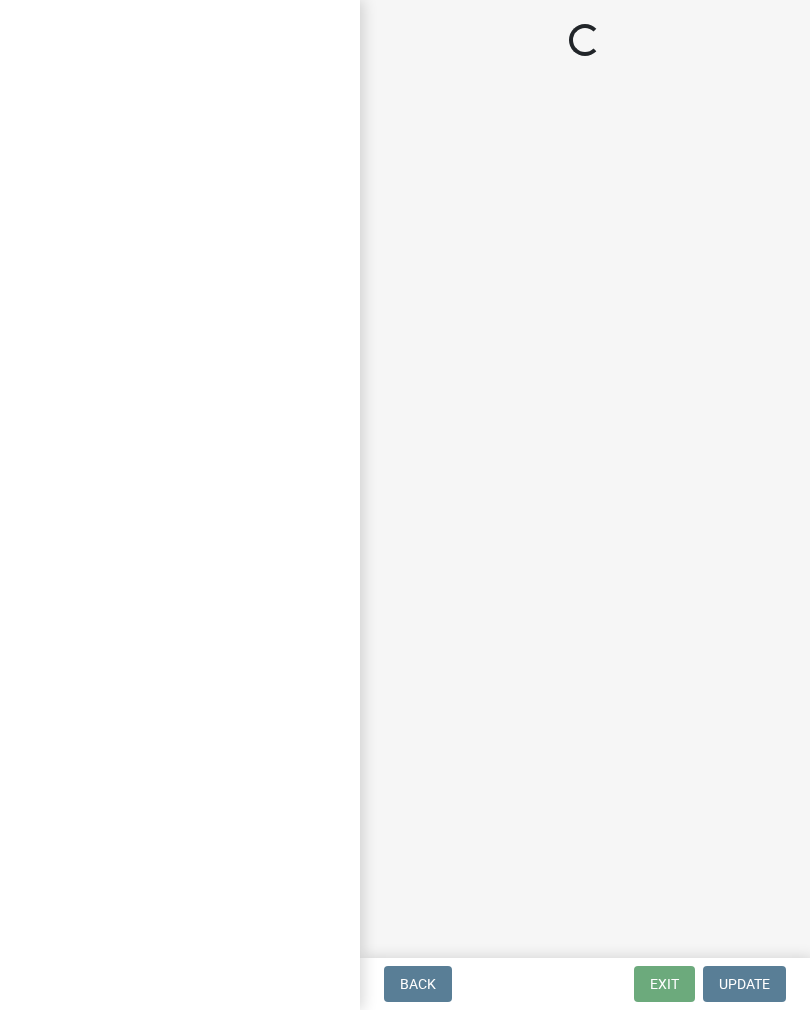 select on "41eb39d4-3901-478e-ac1f-a344d56a2063" 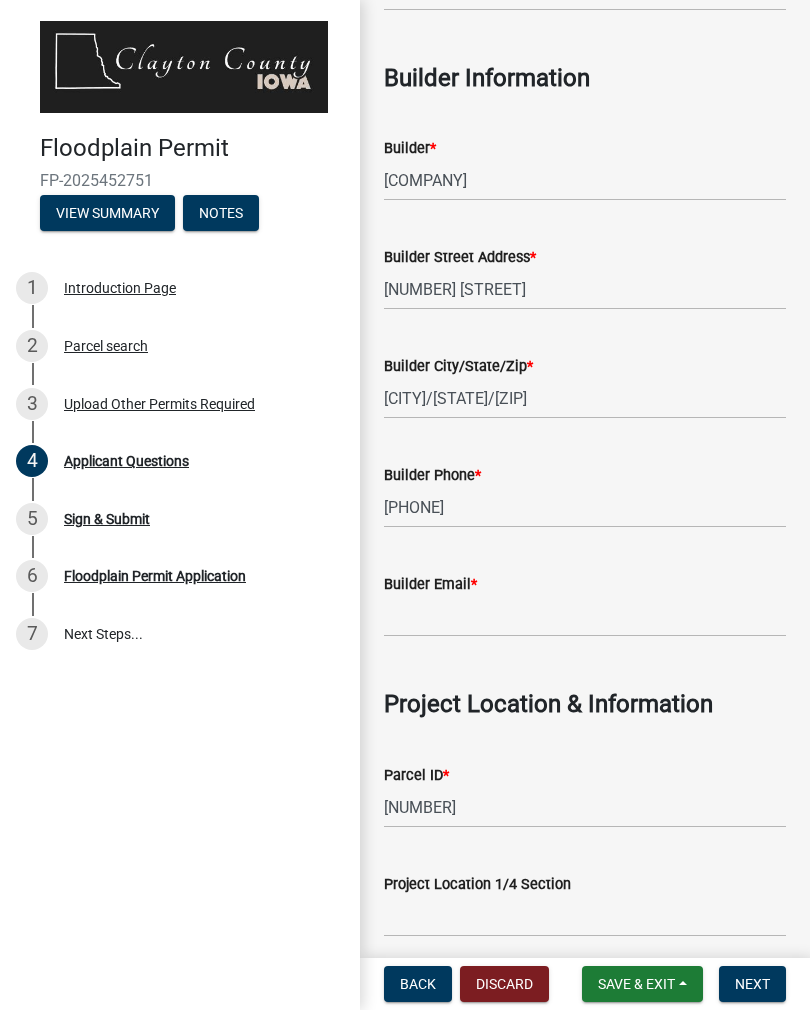 scroll, scrollTop: 729, scrollLeft: 0, axis: vertical 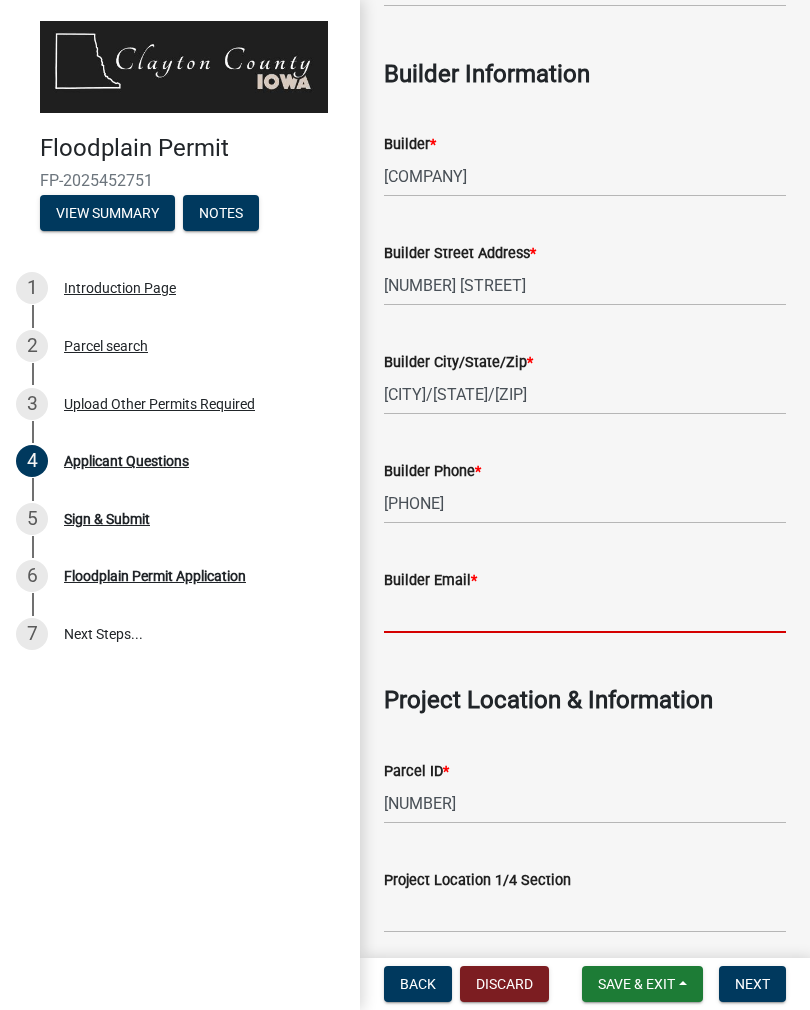 click on "Builder Email  * L[LAST]@[DOMAIN]" at bounding box center (585, 612) 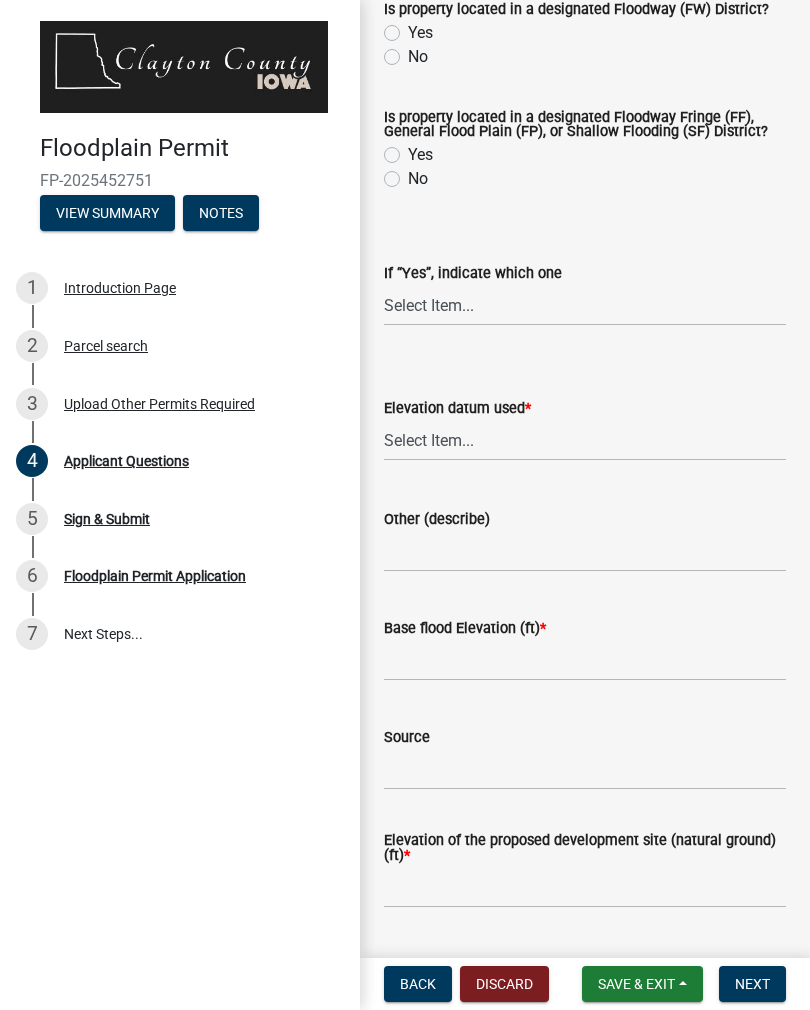 scroll, scrollTop: 3541, scrollLeft: 0, axis: vertical 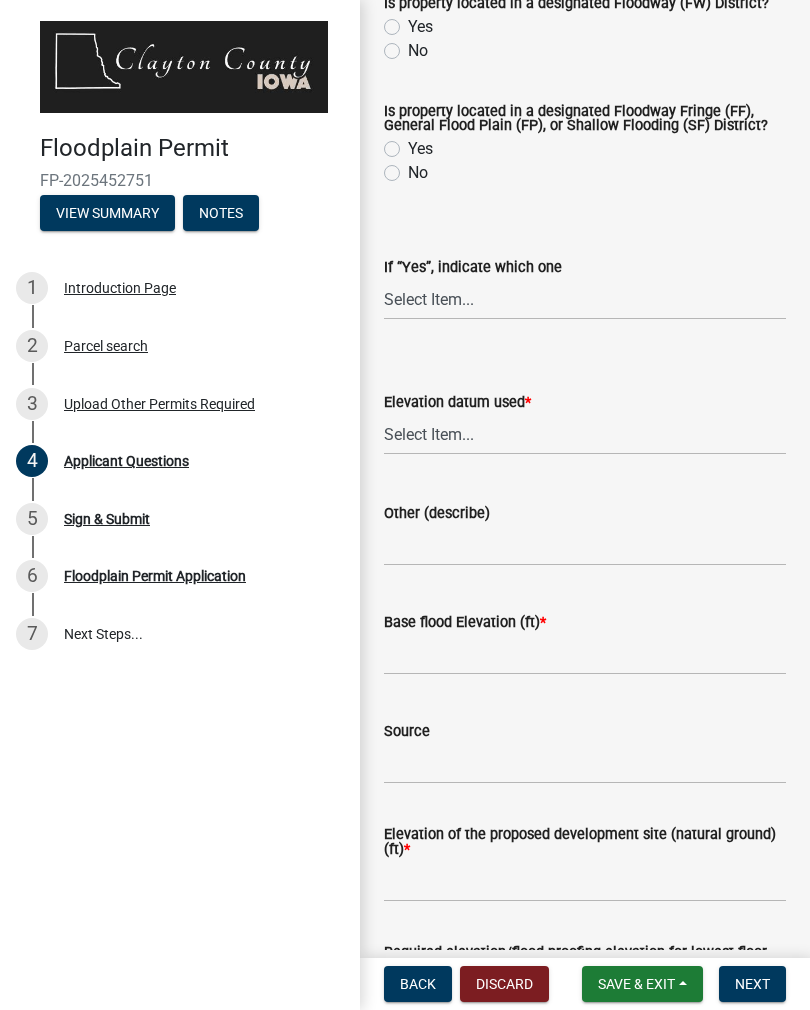 type on "L[LAST]@[DOMAIN]" 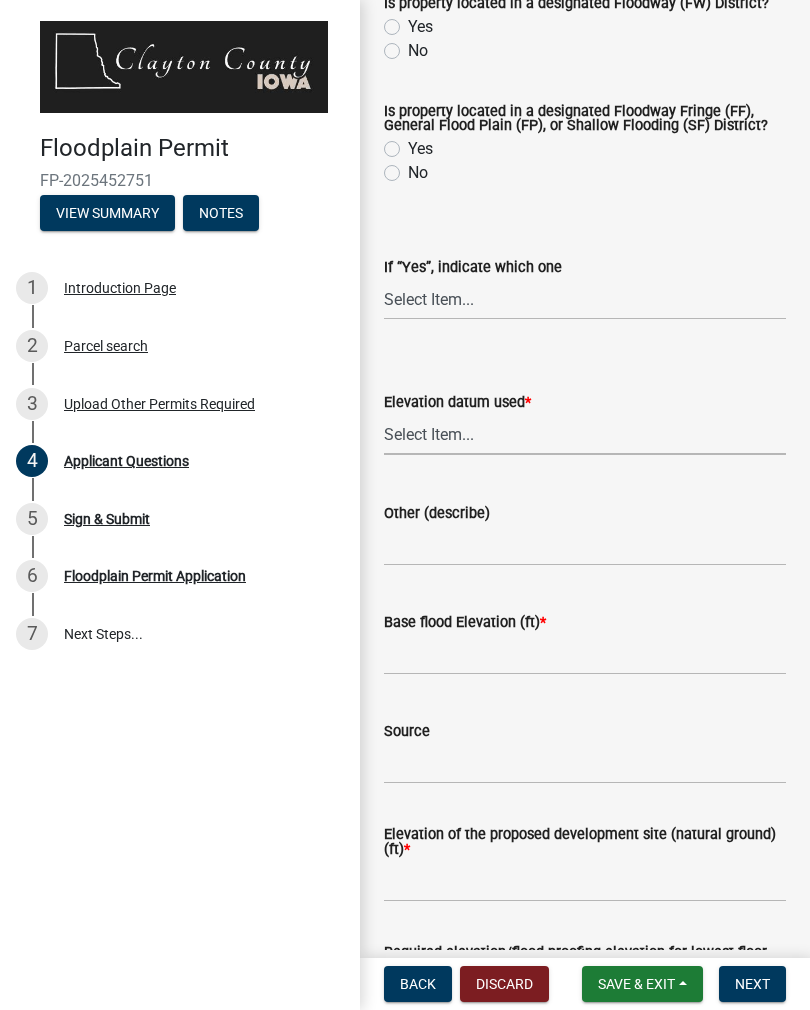 click on "Select Item...   NAVD88   NGVD29   Other" at bounding box center (585, 434) 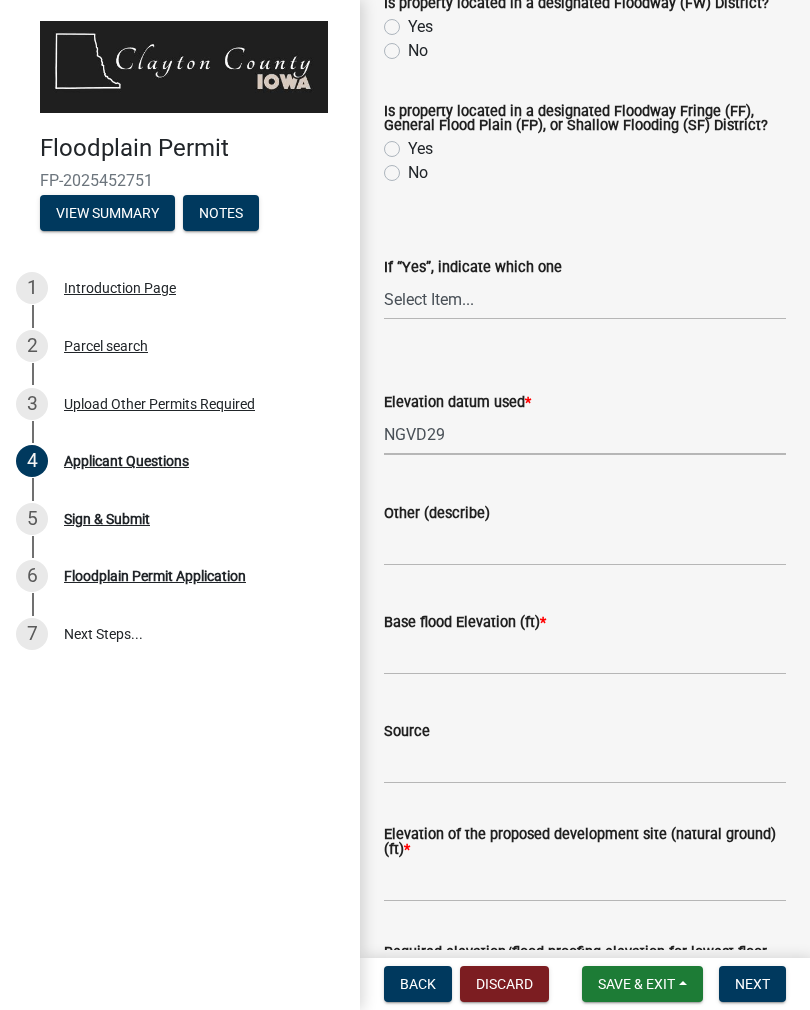 select on "8772ee50-345c-48b2-a5ba-8f152efe2d9f" 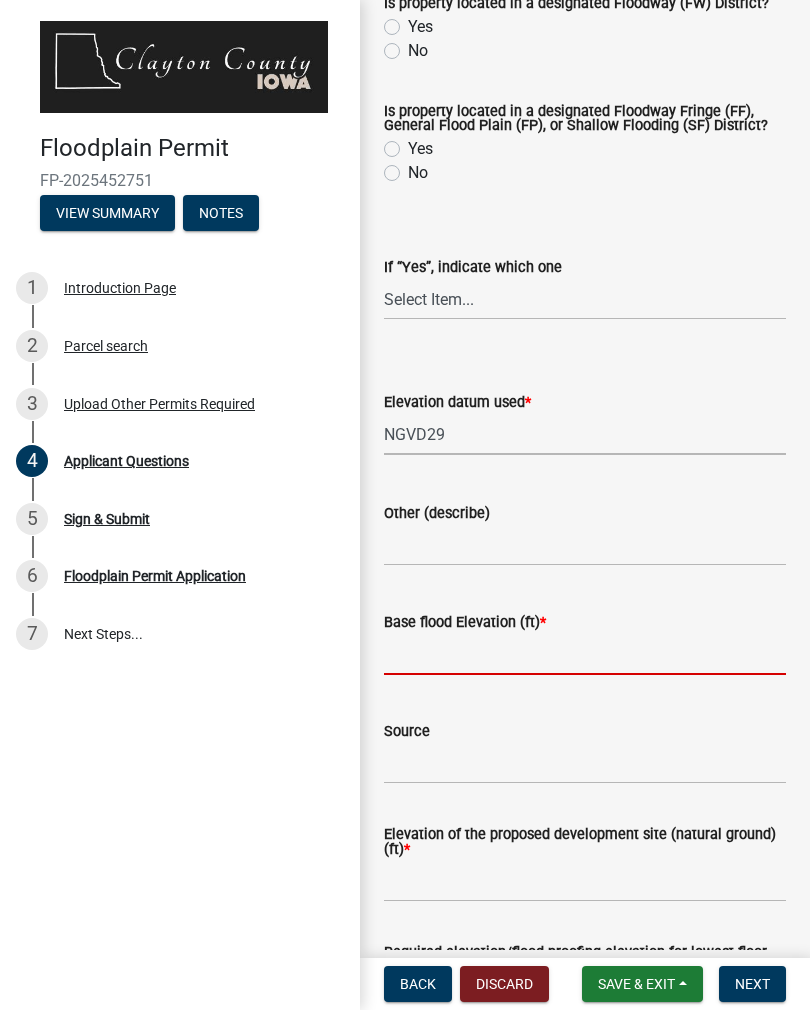 click on "Base flood Elevation (ft)  *" at bounding box center (585, 654) 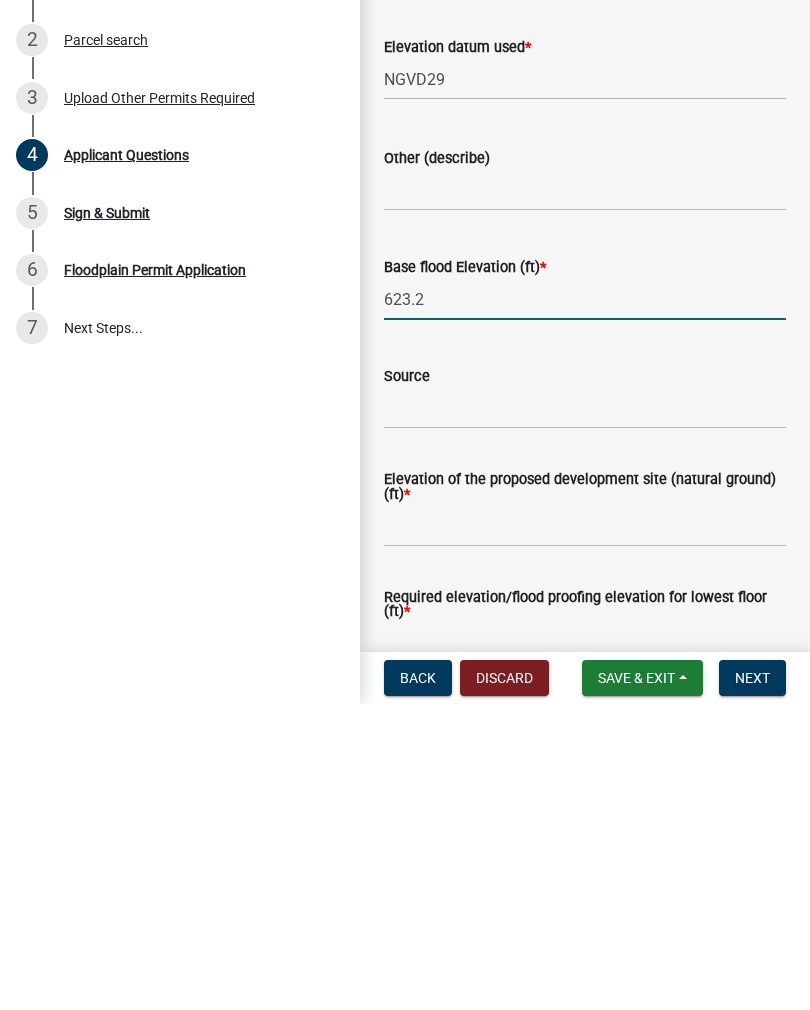 scroll, scrollTop: 3638, scrollLeft: 0, axis: vertical 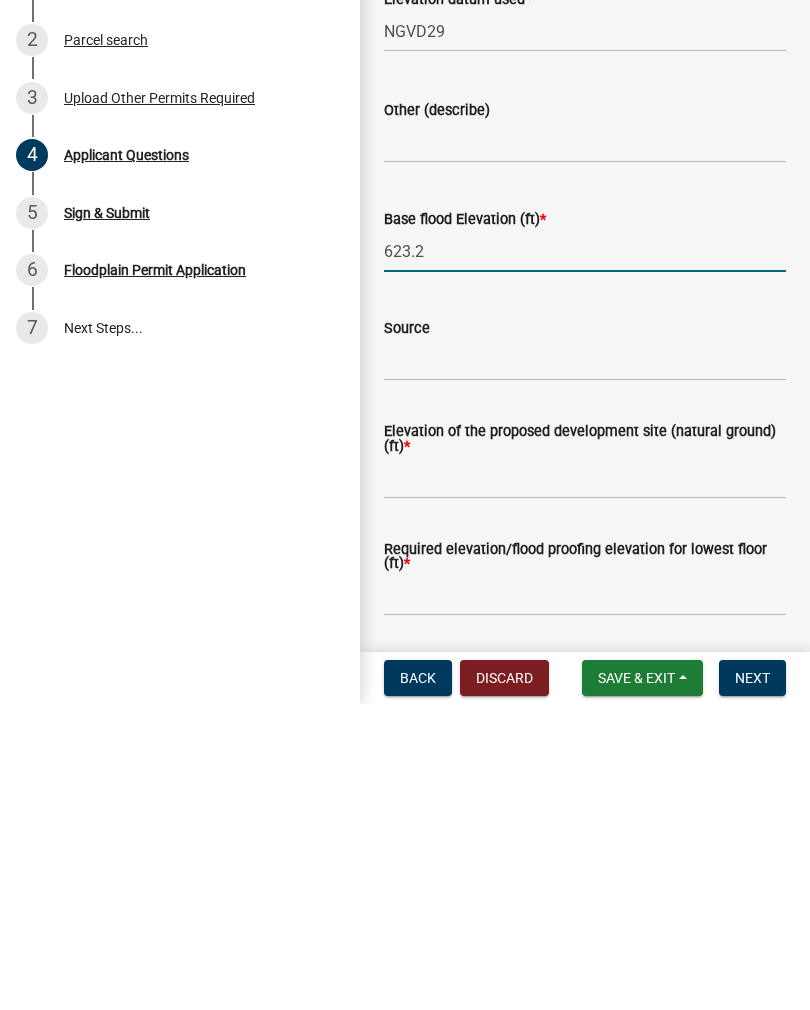 type on "623.2" 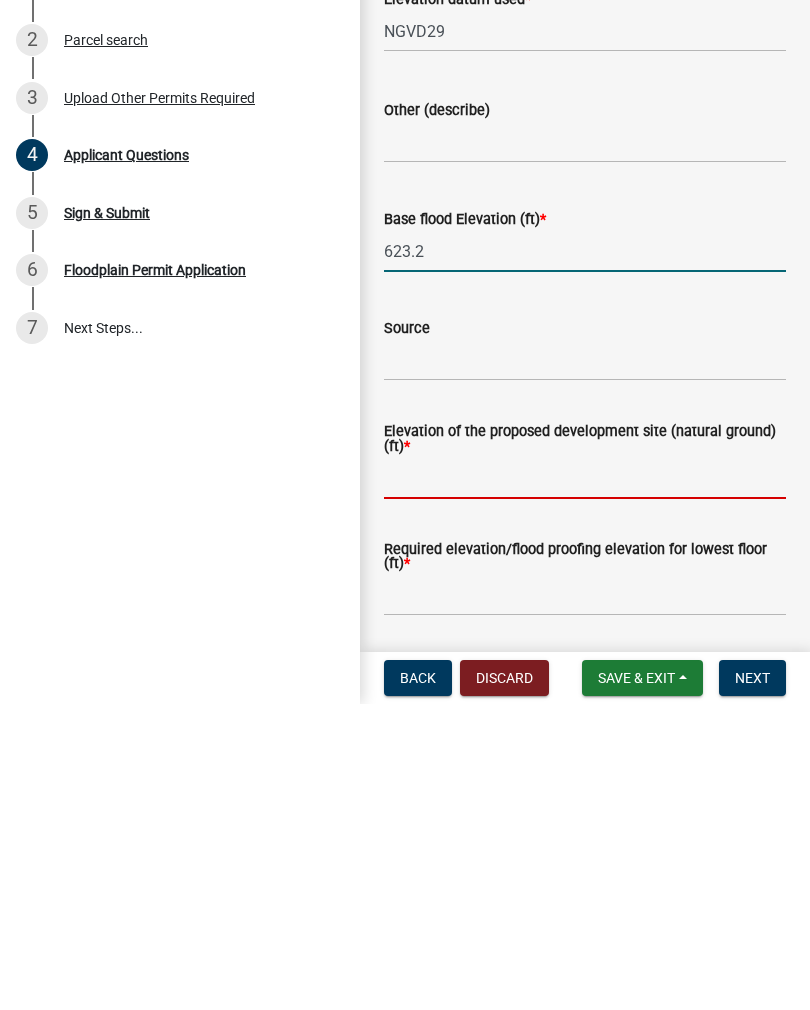 click on "Elevation of the proposed development site (natural ground) (ft)  *" at bounding box center [585, 784] 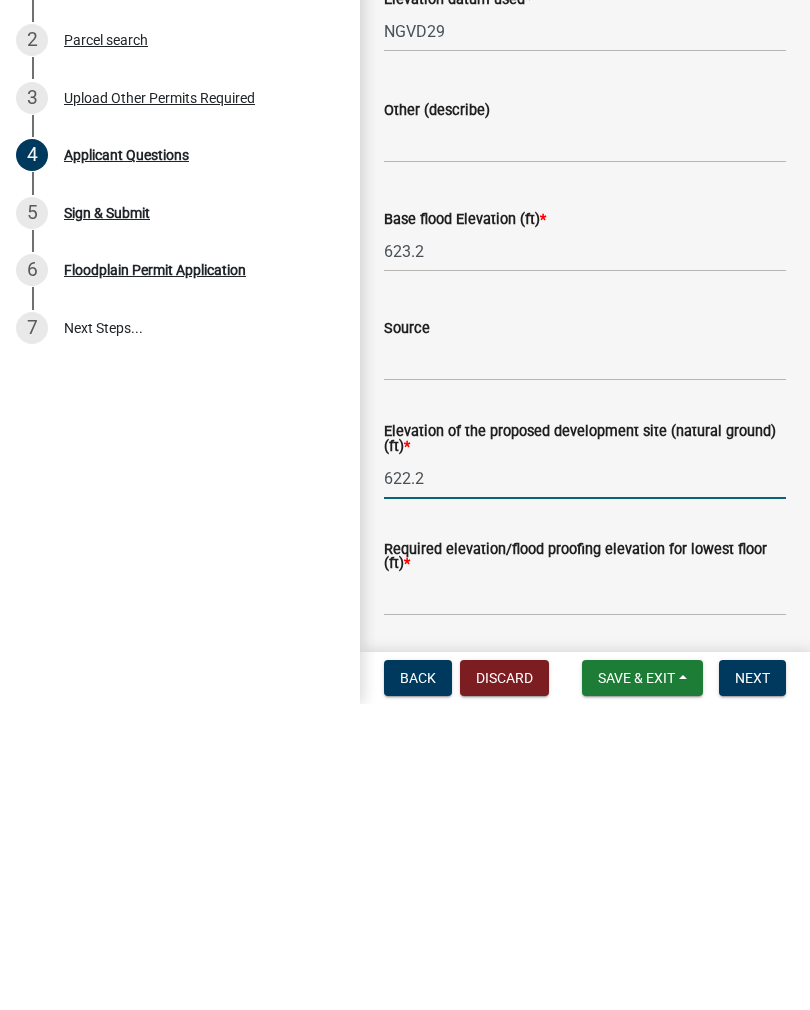 type on "622.2" 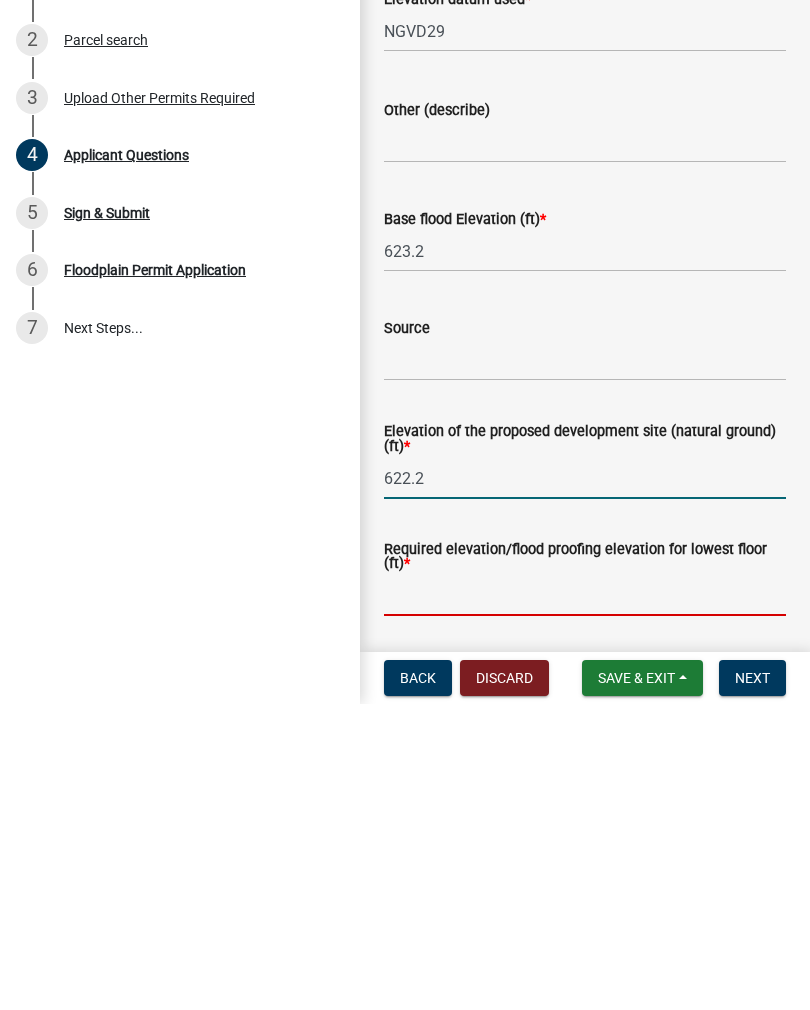 click on "Required elevation/flood proofing elevation for lowest floor (ft)  *" at bounding box center [585, 901] 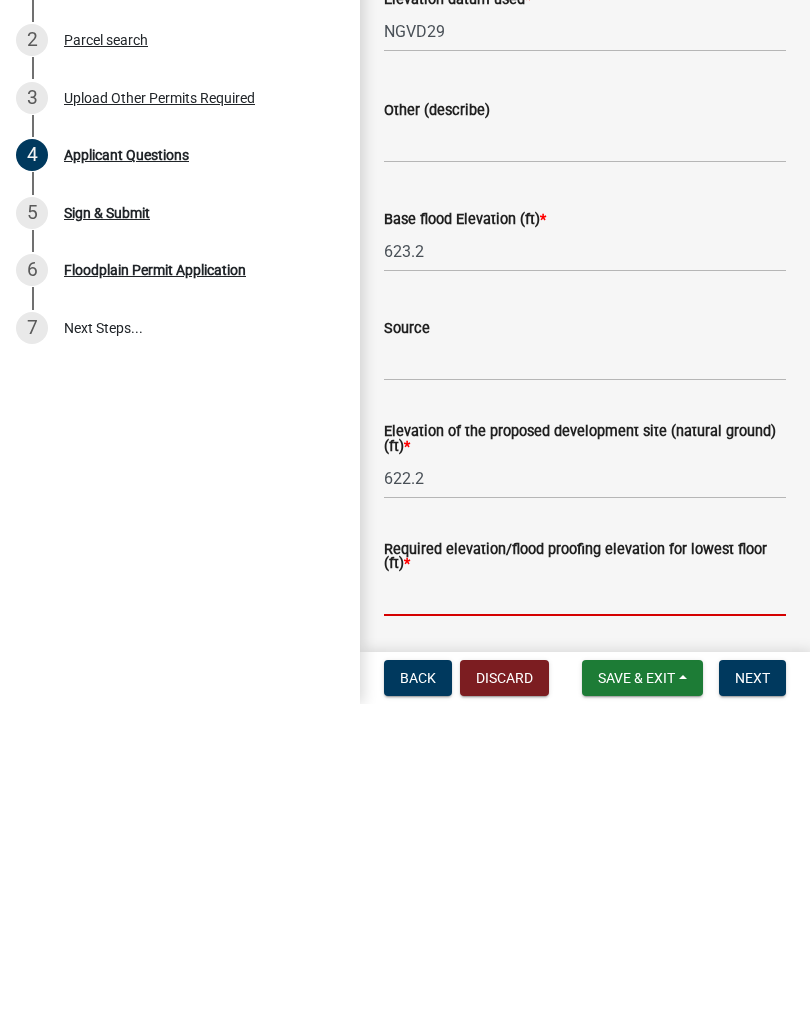 click on "Required elevation/flood proofing elevation for lowest floor (ft)  *" at bounding box center (585, 901) 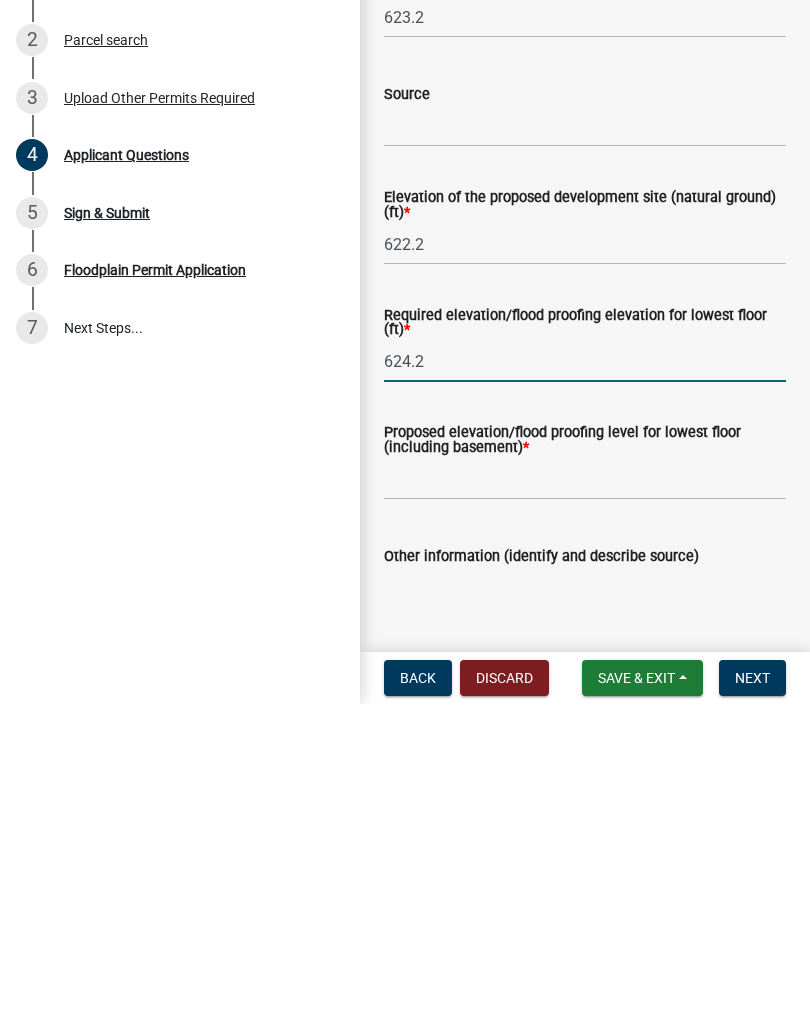 scroll, scrollTop: 3874, scrollLeft: 0, axis: vertical 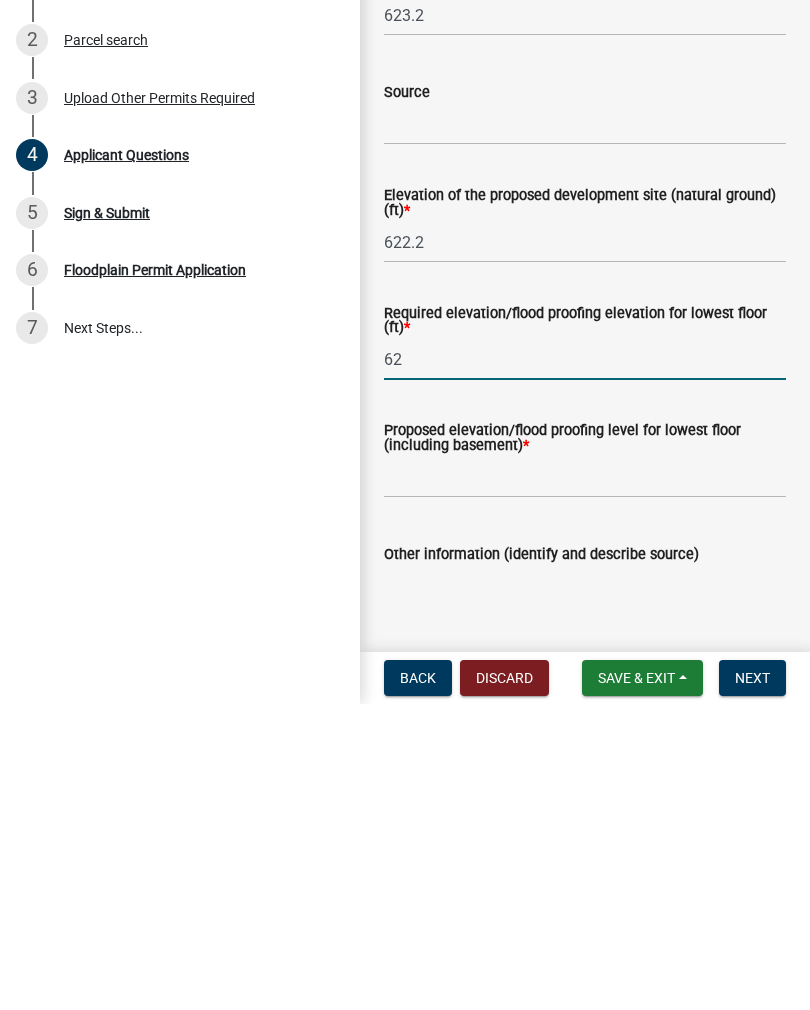 type on "6" 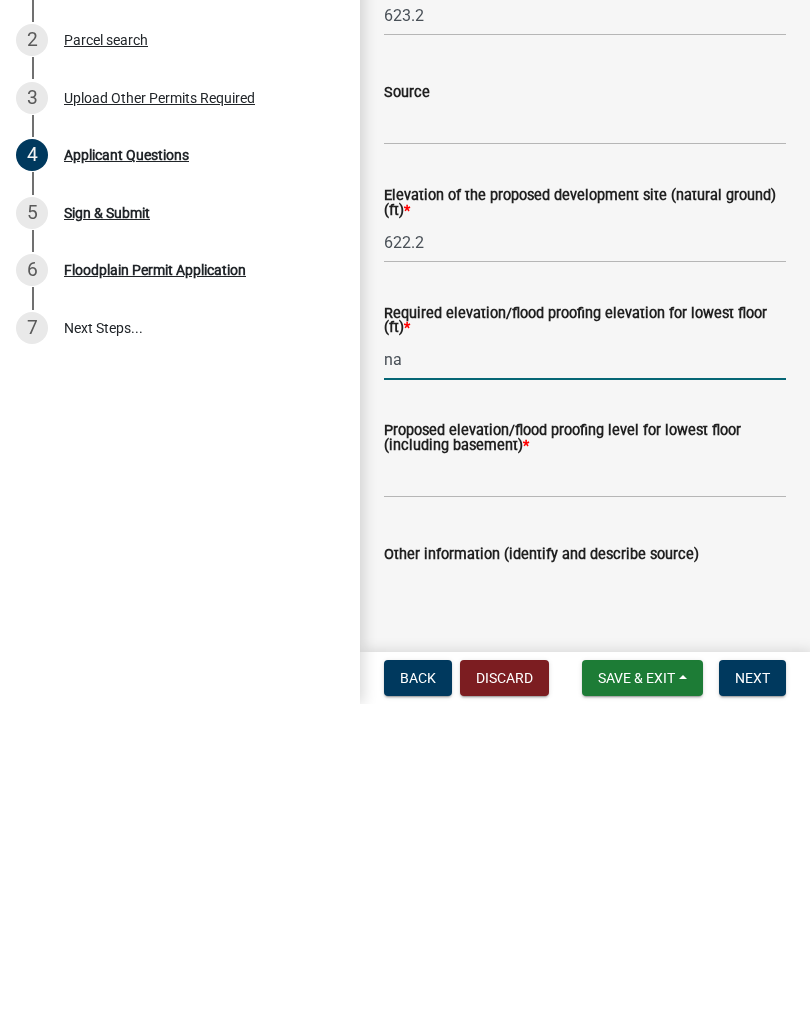 type on "na" 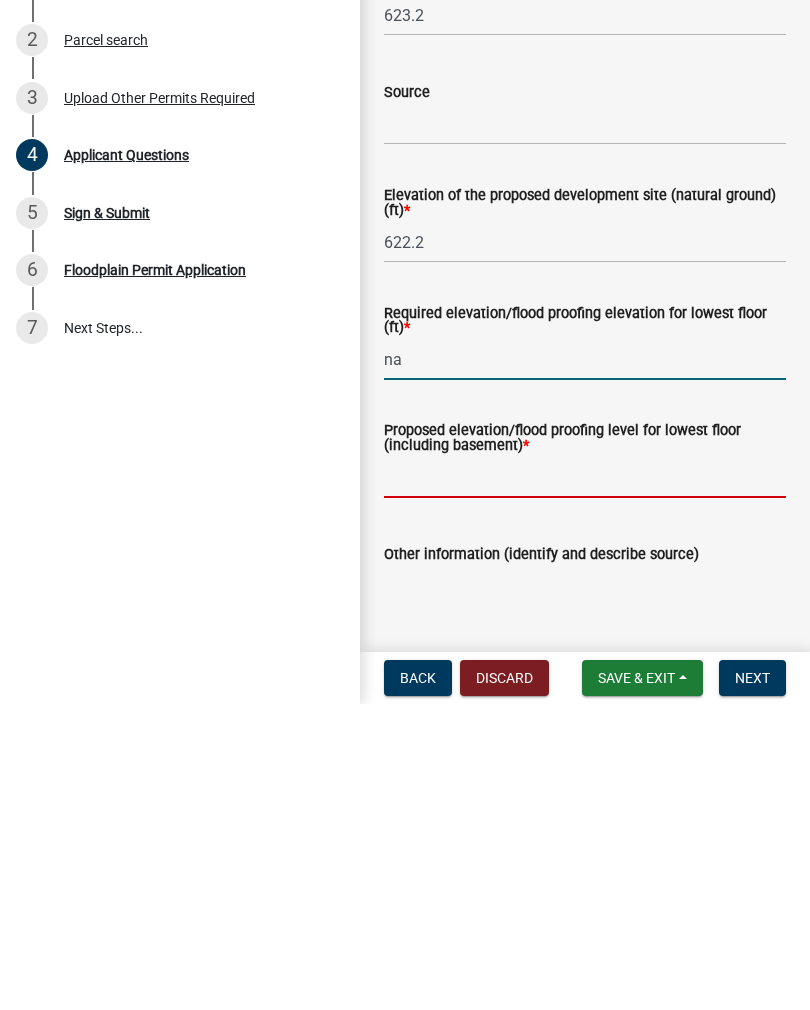 click on "Proposed elevation/flood proofing level for lowest floor (including basement)  *" at bounding box center [585, 783] 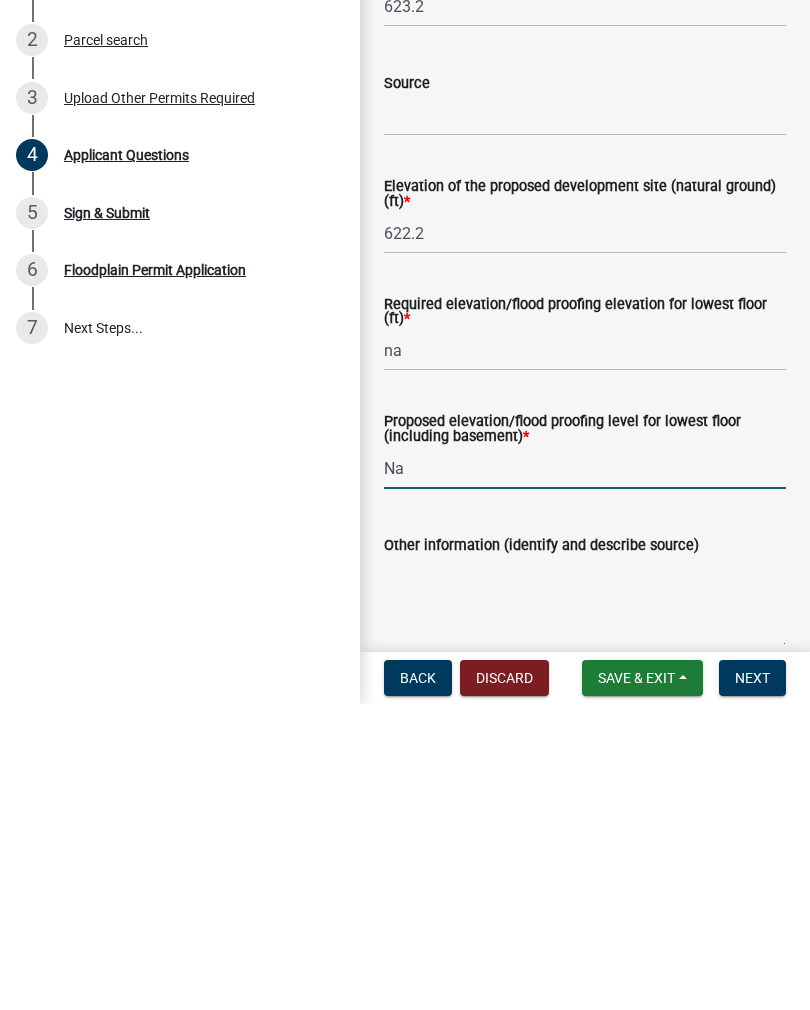 scroll, scrollTop: 3884, scrollLeft: 0, axis: vertical 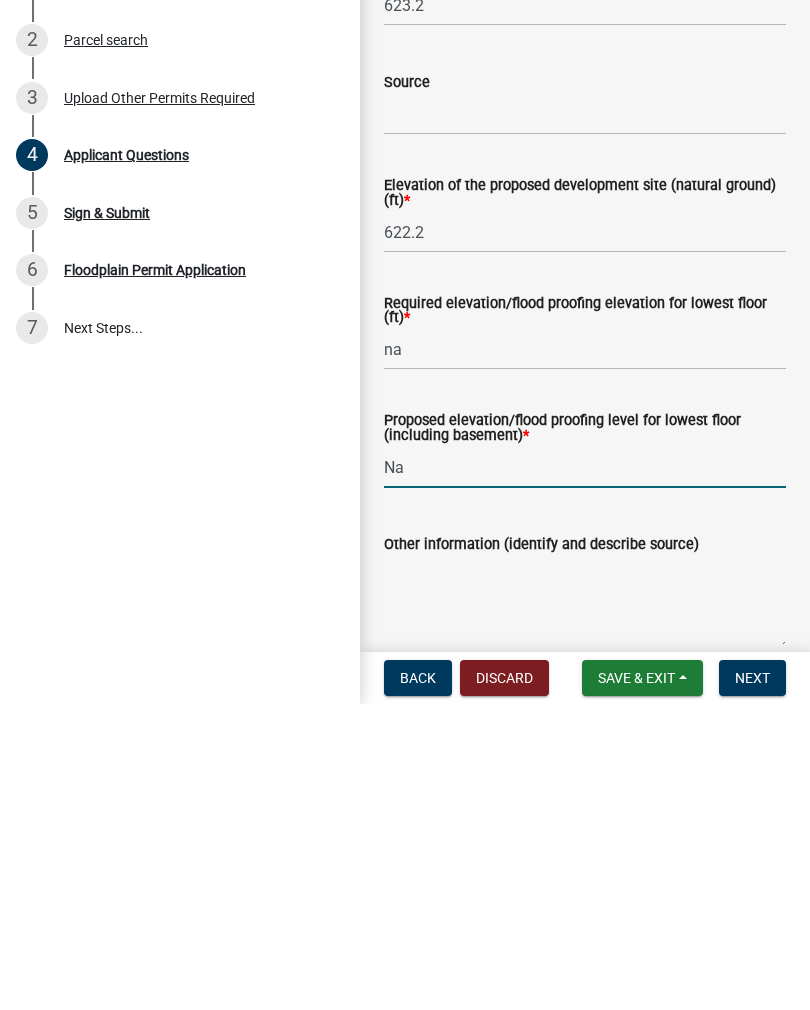 type on "Na" 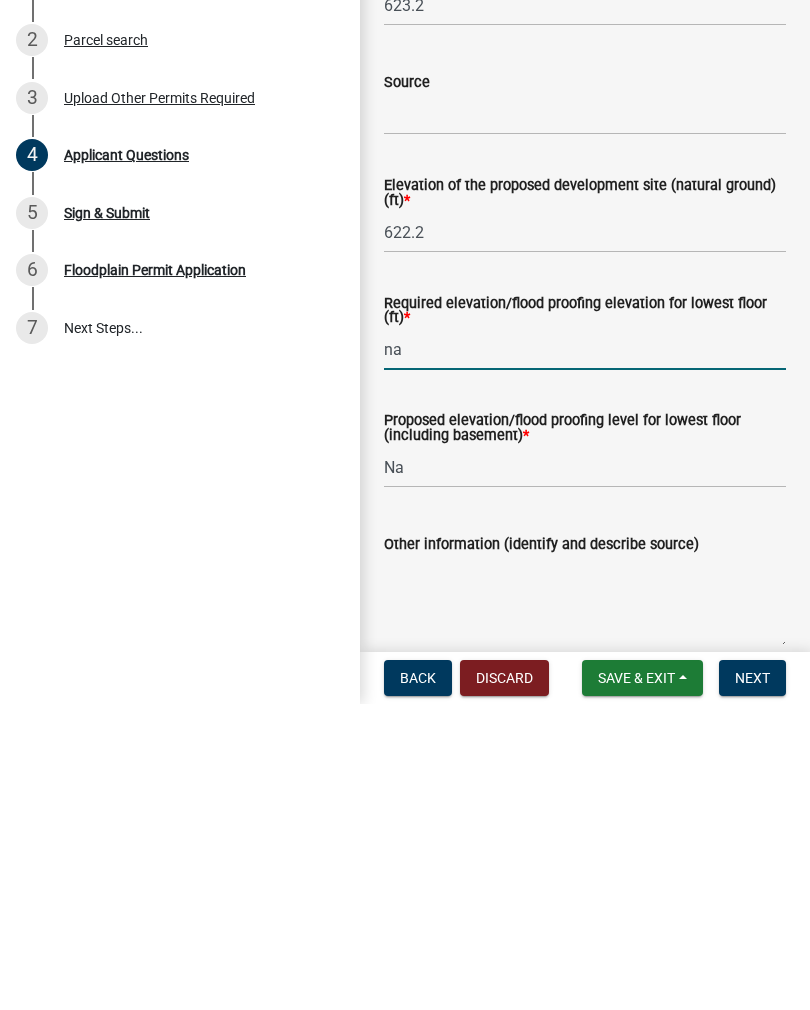click on "na" at bounding box center (585, 655) 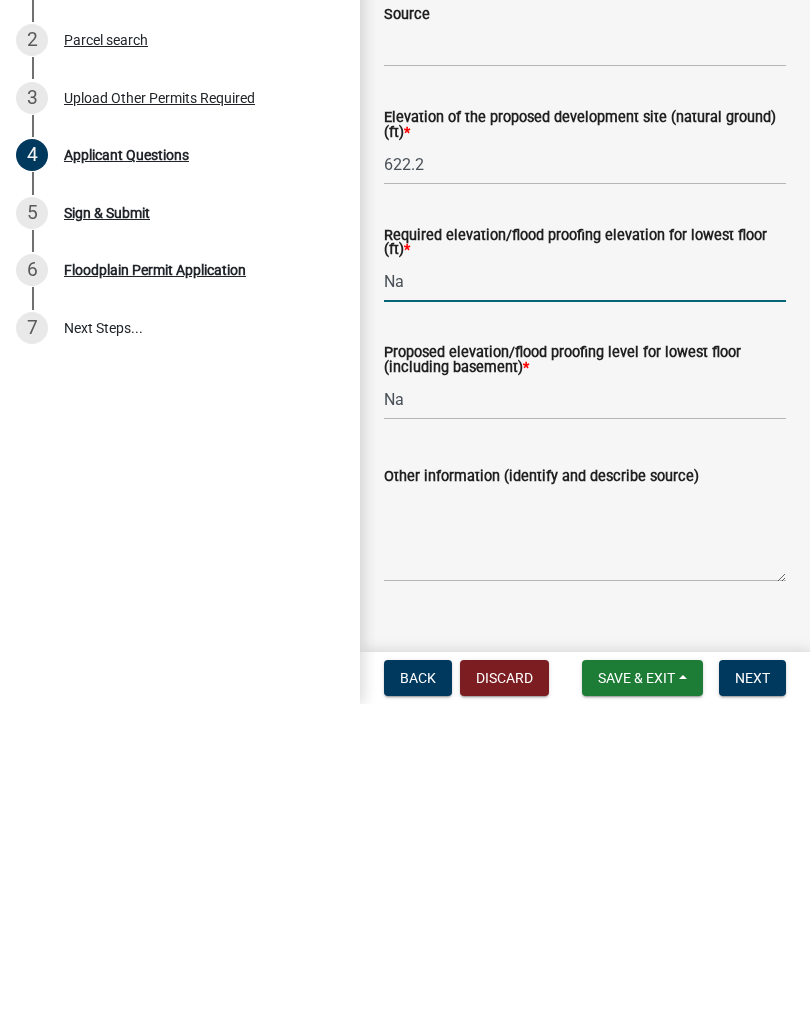 scroll, scrollTop: 3947, scrollLeft: 0, axis: vertical 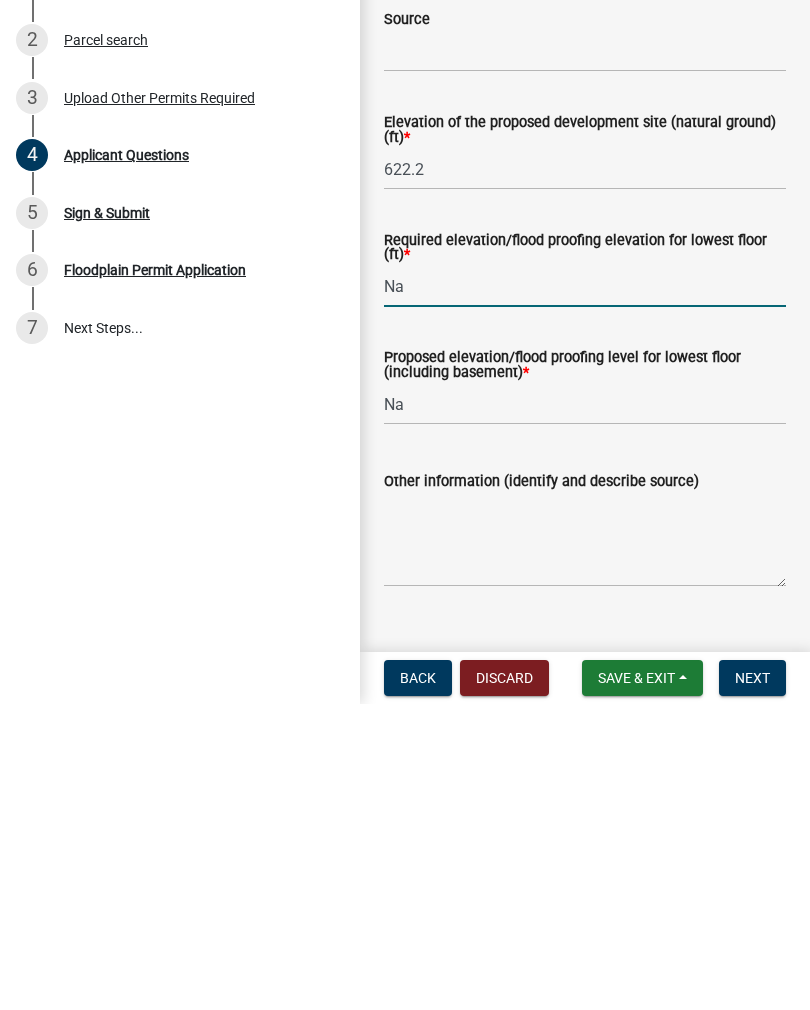 type on "N" 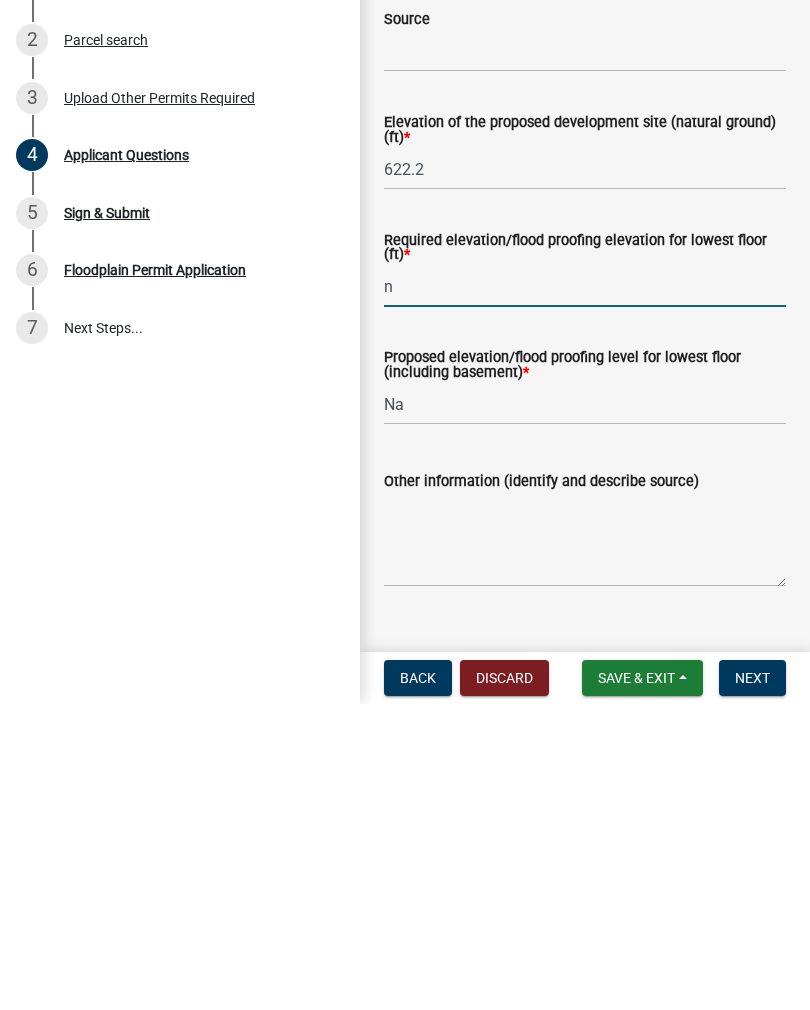 type on "na" 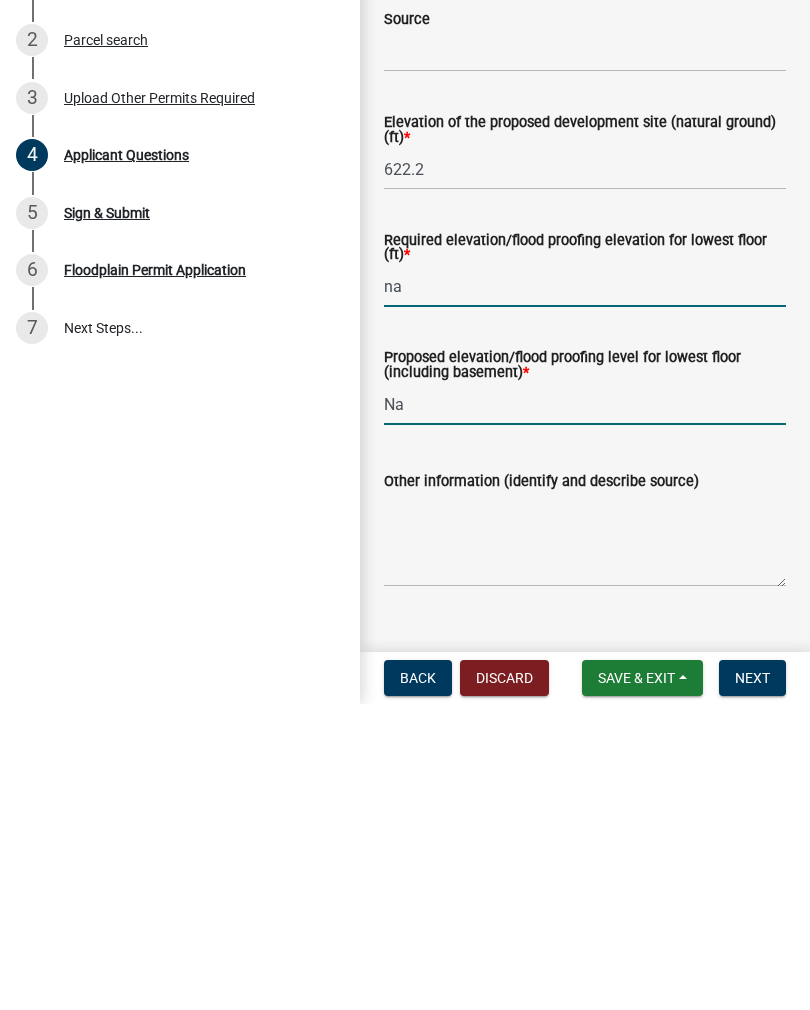 click on "Na" at bounding box center (585, 710) 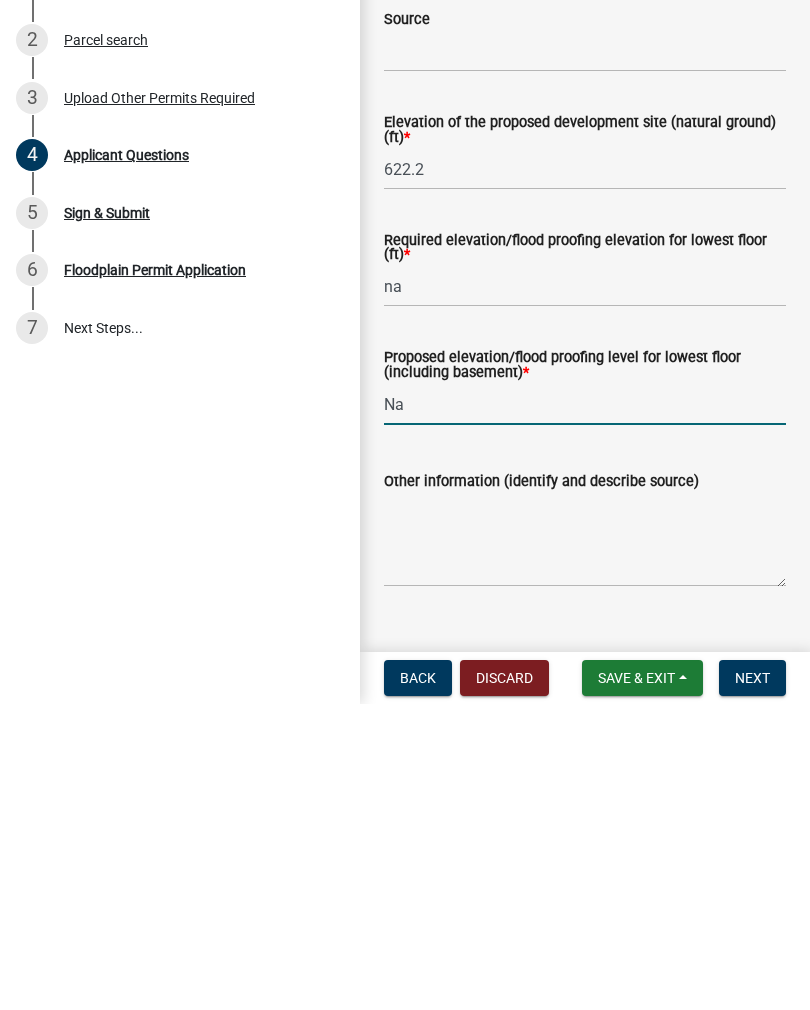 type on "N" 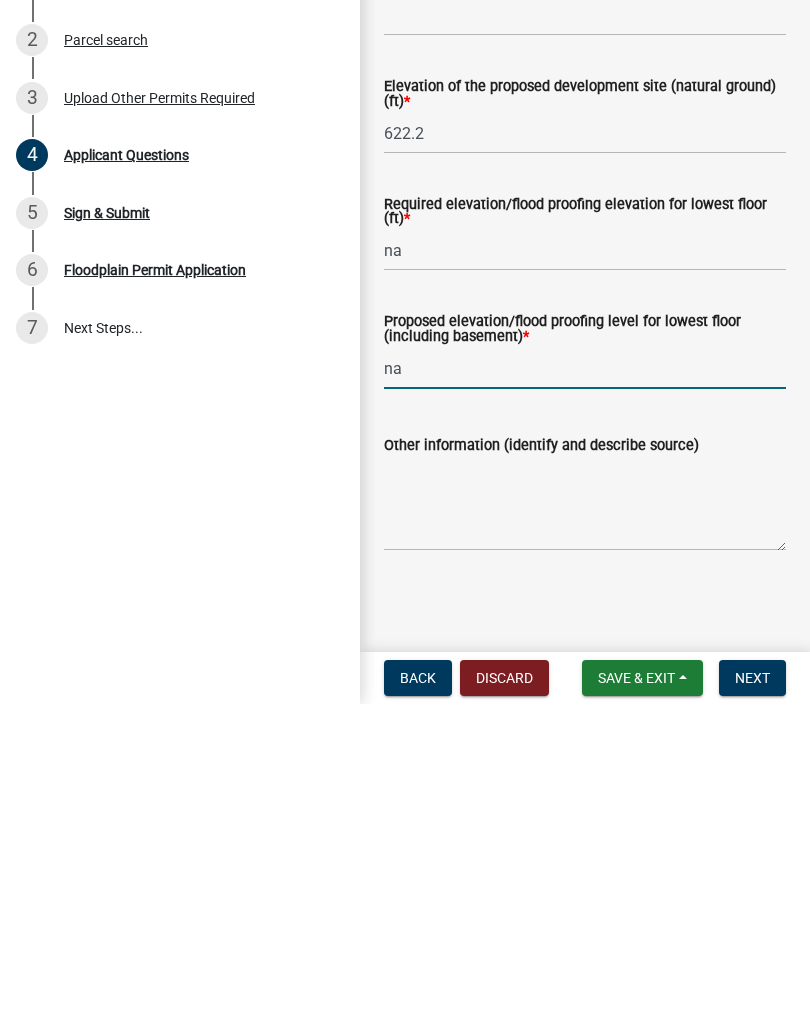 type on "na" 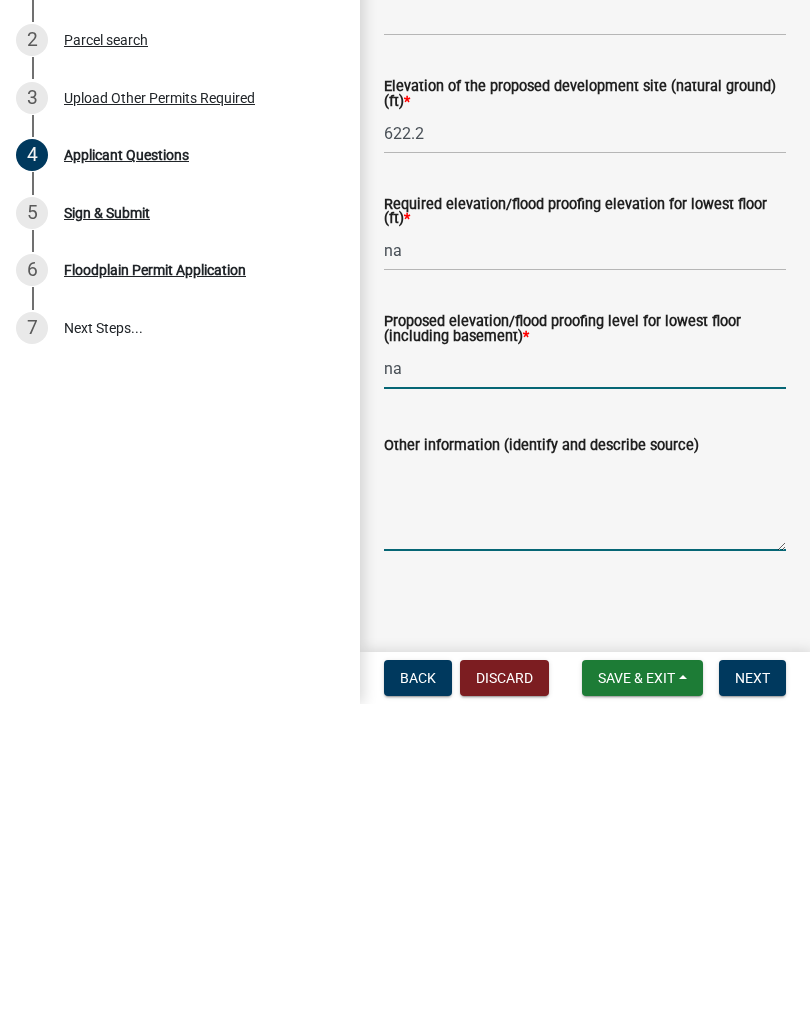 click on "Other information (identify and describe source)" at bounding box center (585, 810) 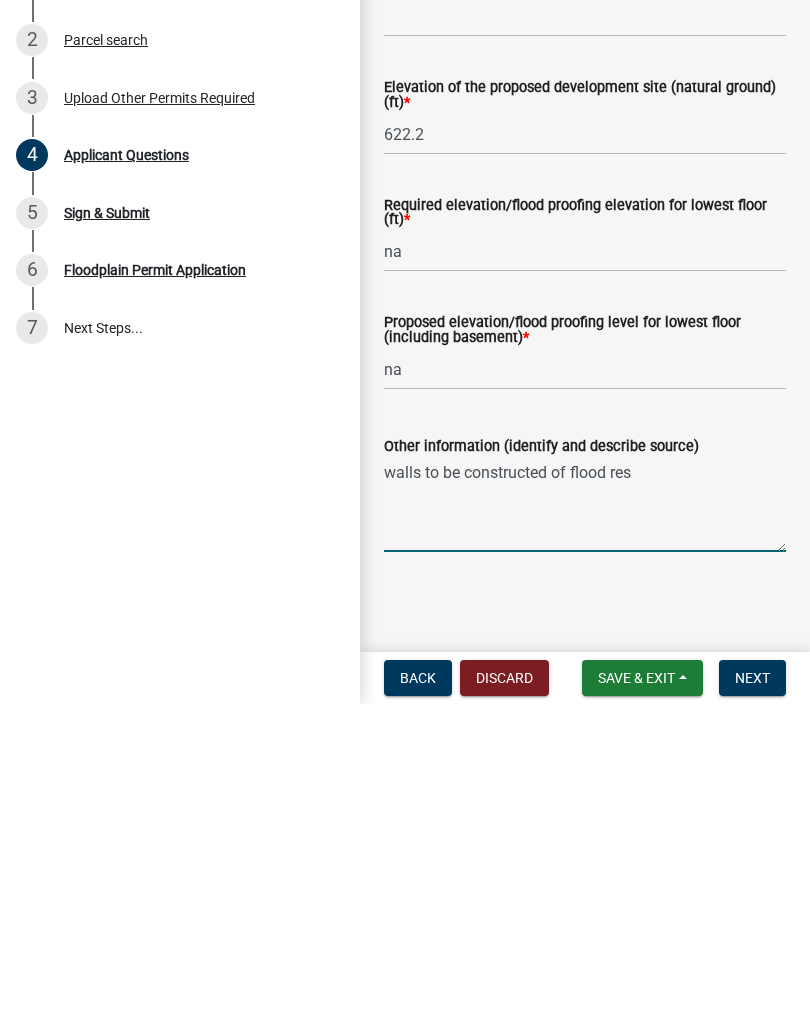 click on "walls to be constructed of flood res" at bounding box center (585, 811) 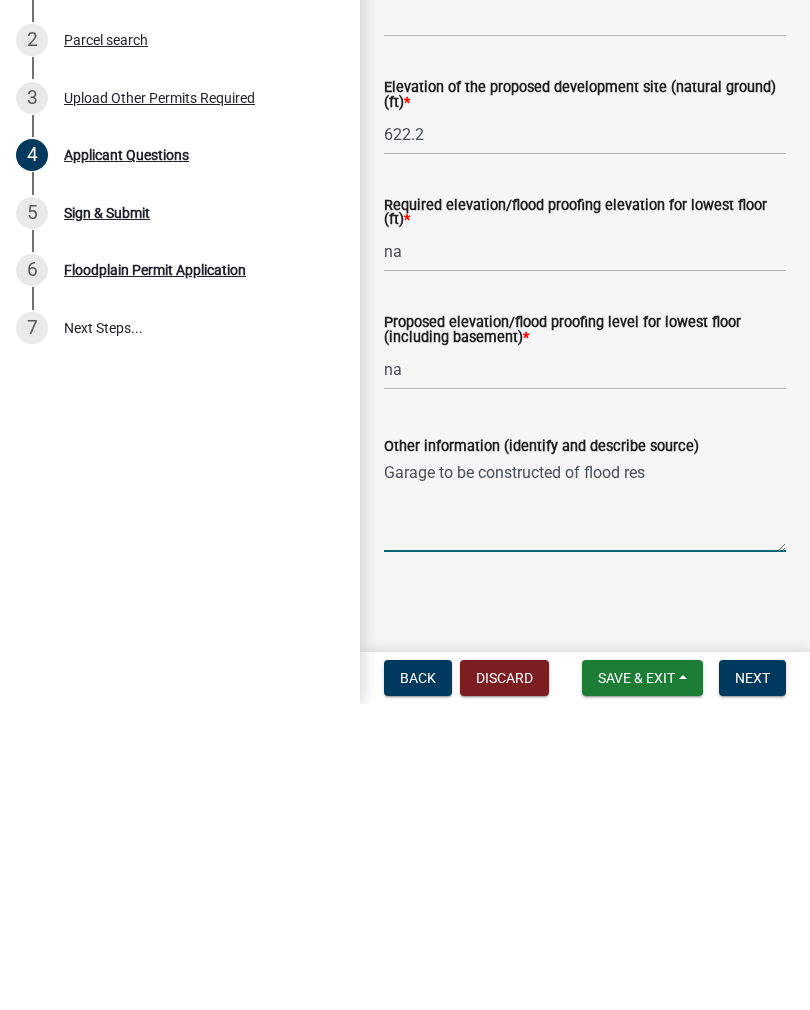 click on "Garage to be constructed of flood res" at bounding box center [585, 811] 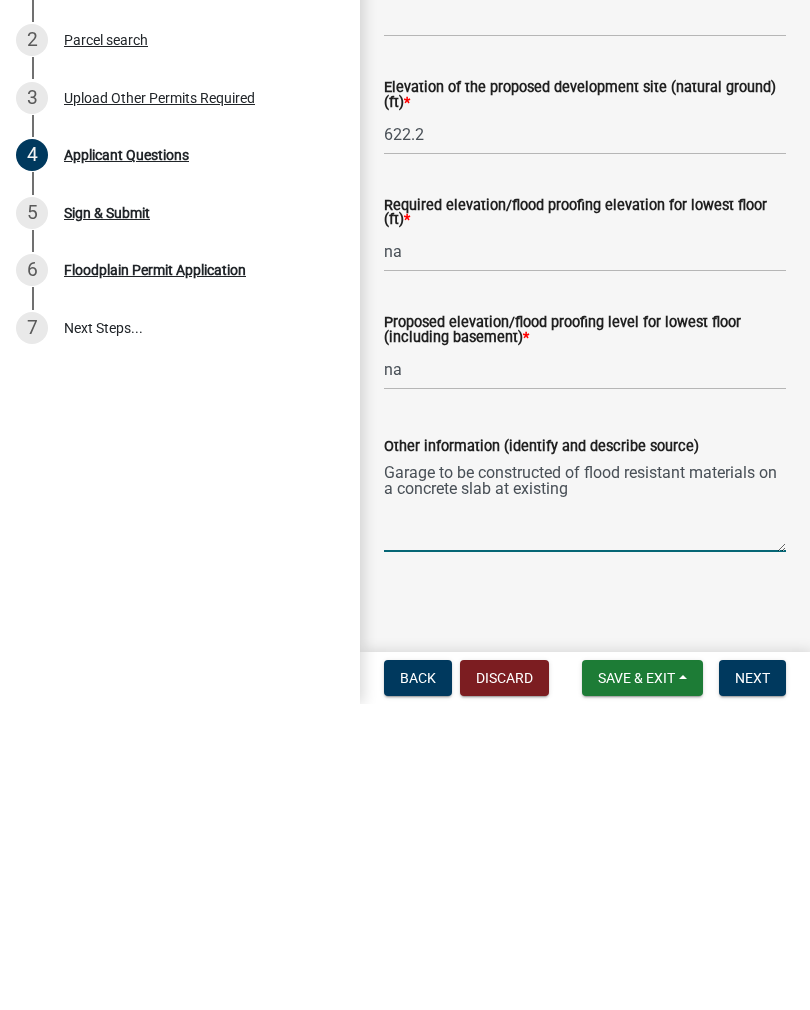 type on "Garage to be constructed of flood resistant materials on a concrete slab at existing" 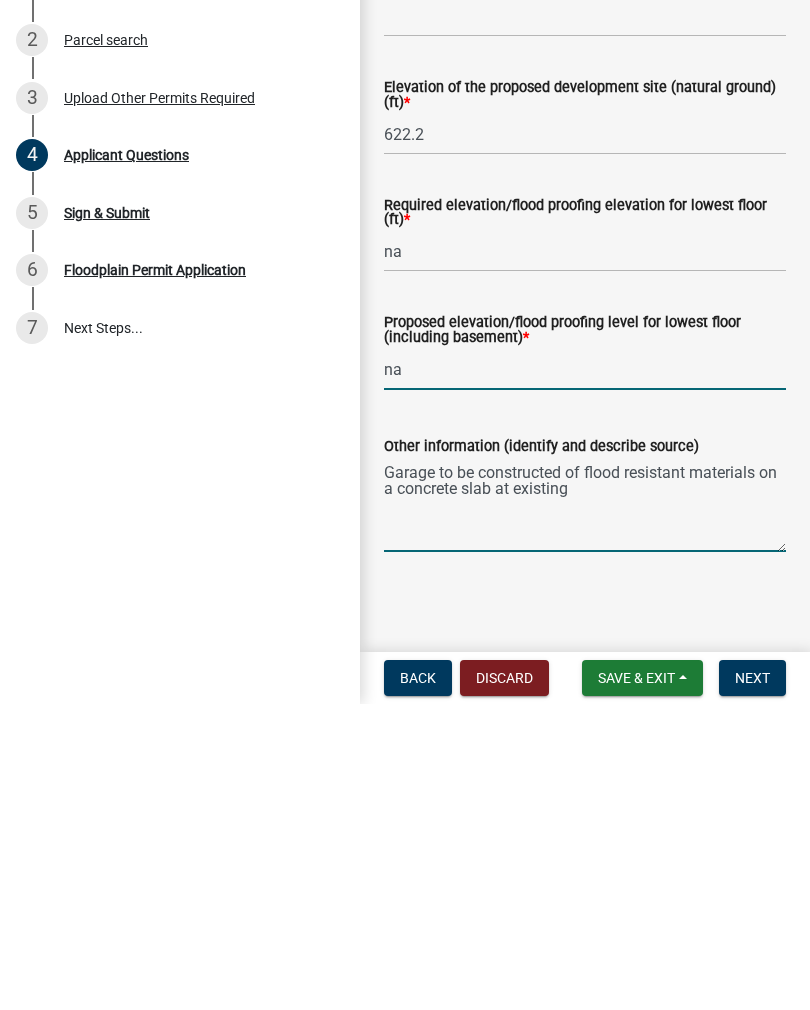 click on "na" at bounding box center (585, 675) 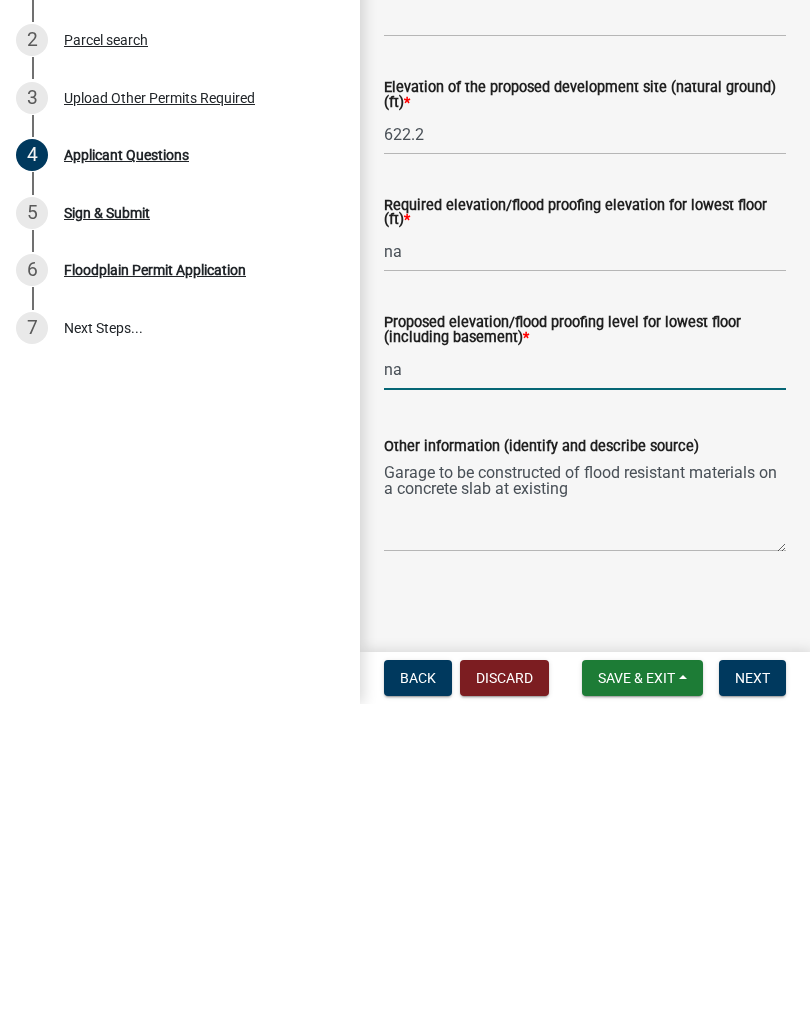 type on "n" 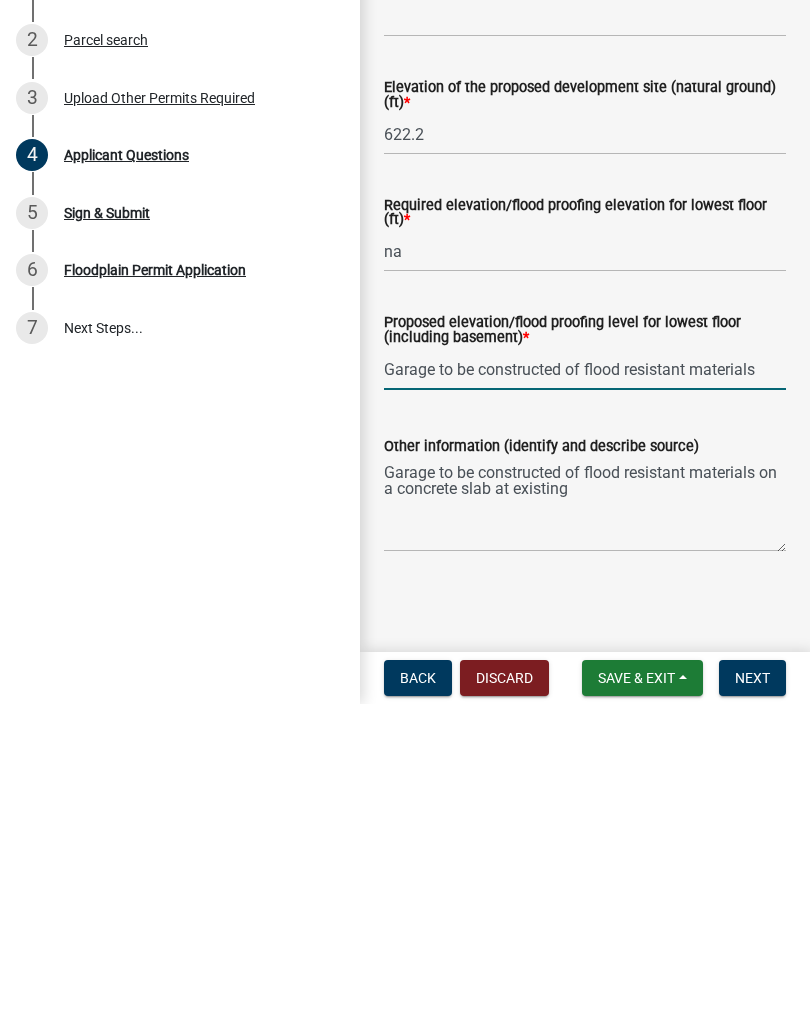 type on "Garage to be constructed of flood resistant materials" 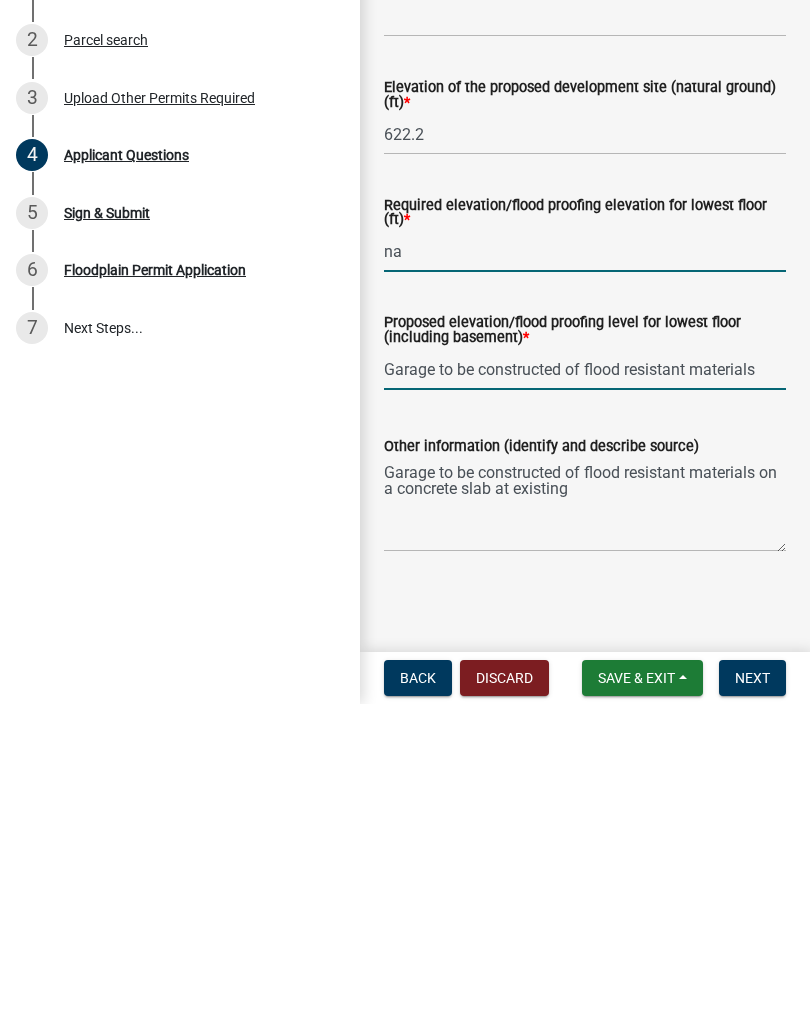 click on "na" at bounding box center [585, 557] 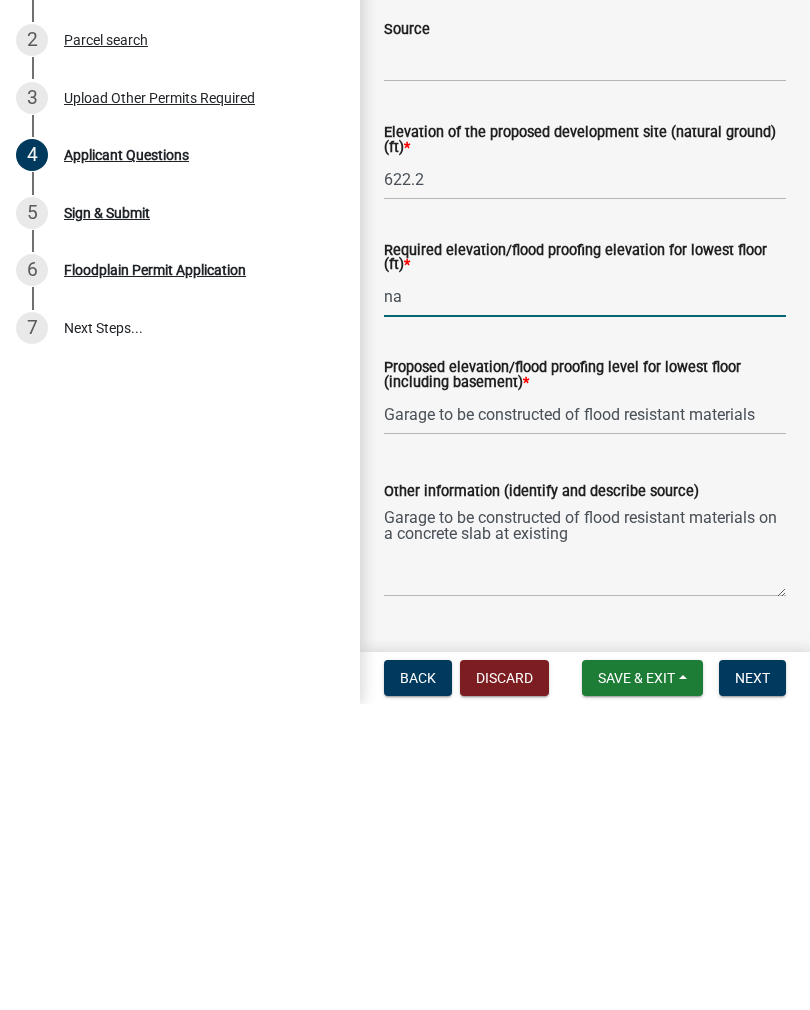 scroll, scrollTop: 3919, scrollLeft: 0, axis: vertical 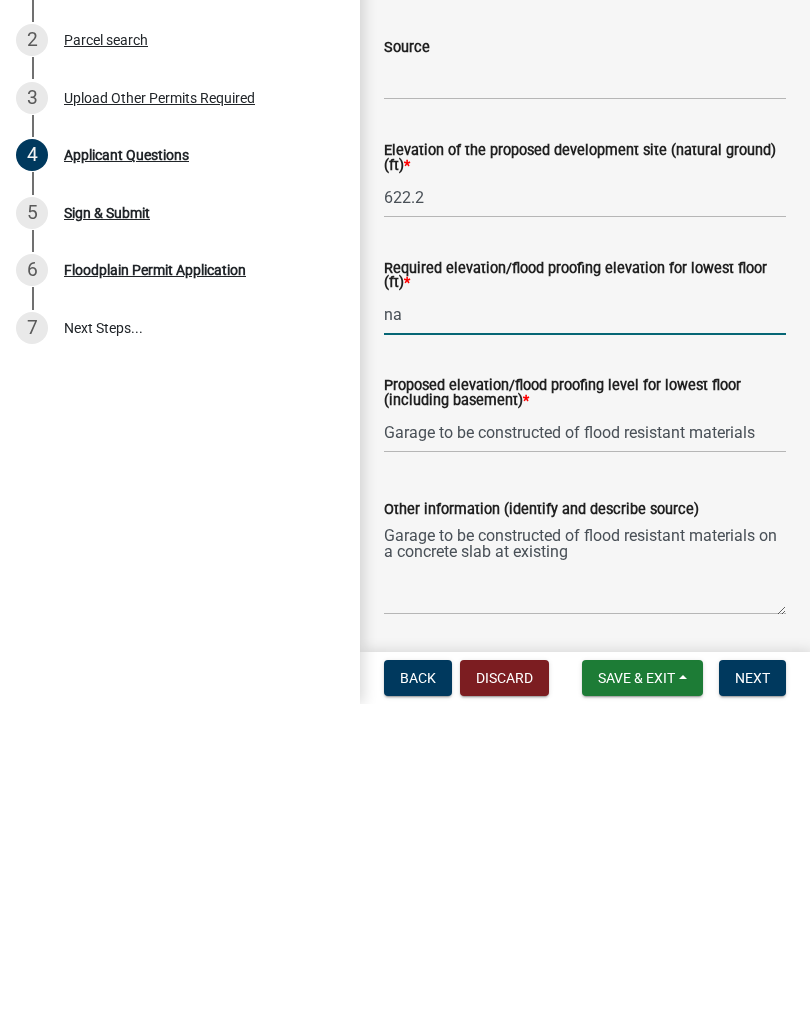 click on "na" at bounding box center [585, 620] 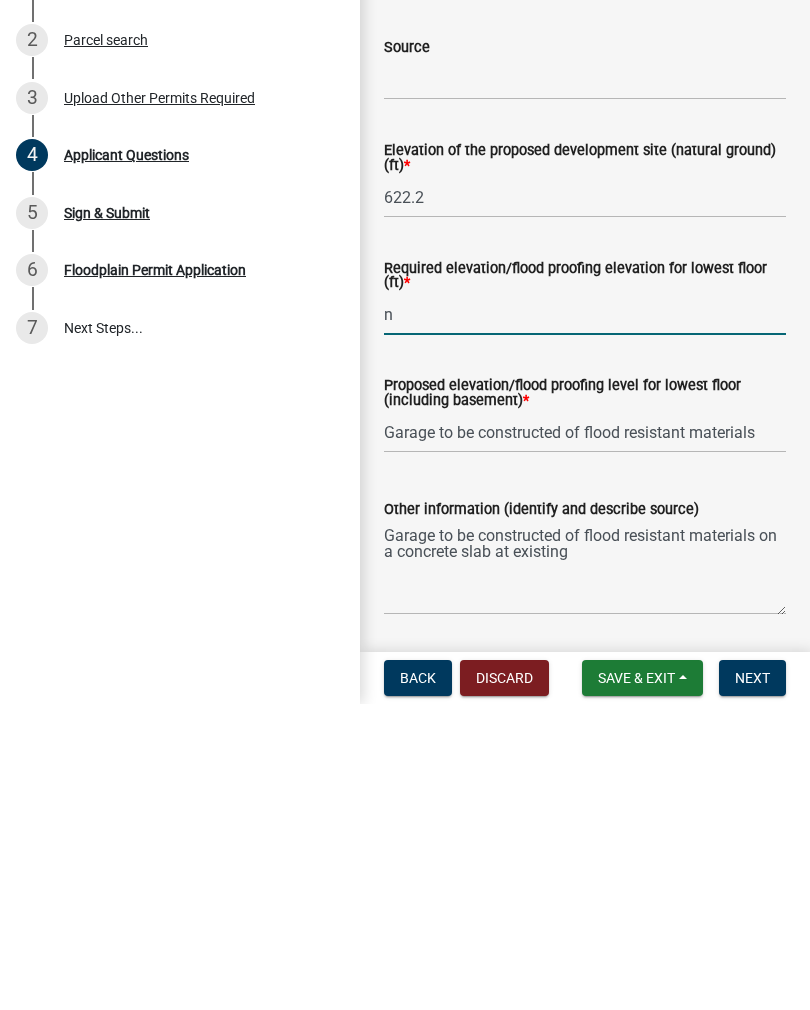 type on "na" 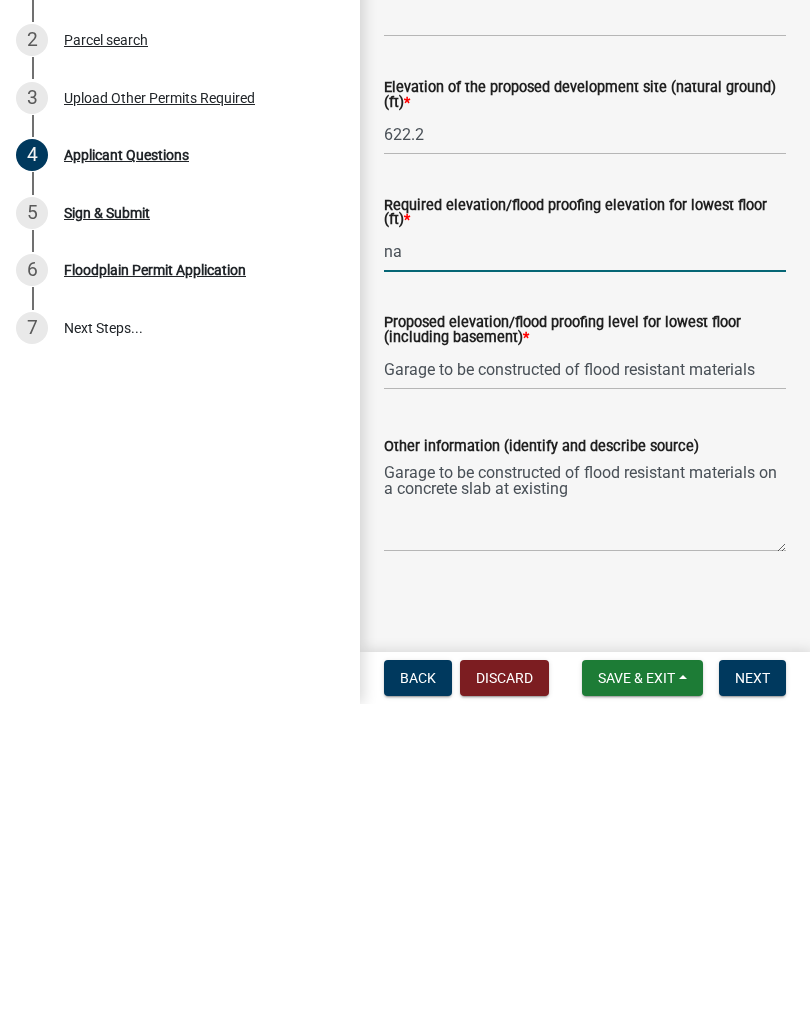 scroll, scrollTop: 3982, scrollLeft: 0, axis: vertical 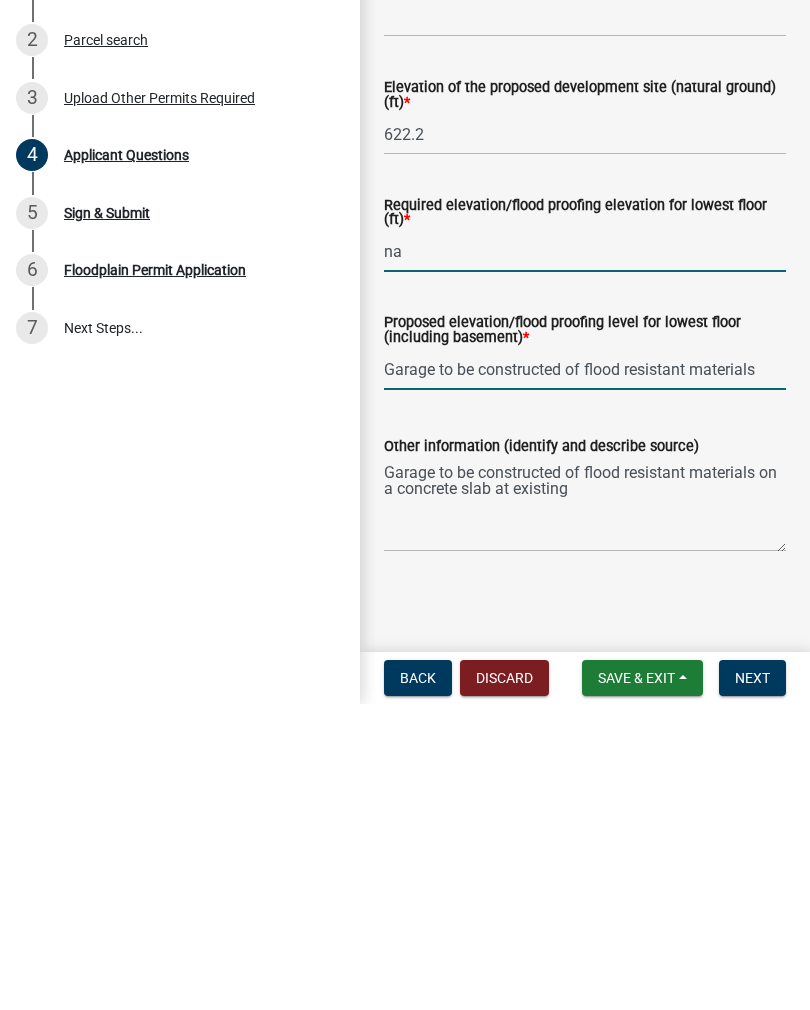click on "na" at bounding box center (585, 557) 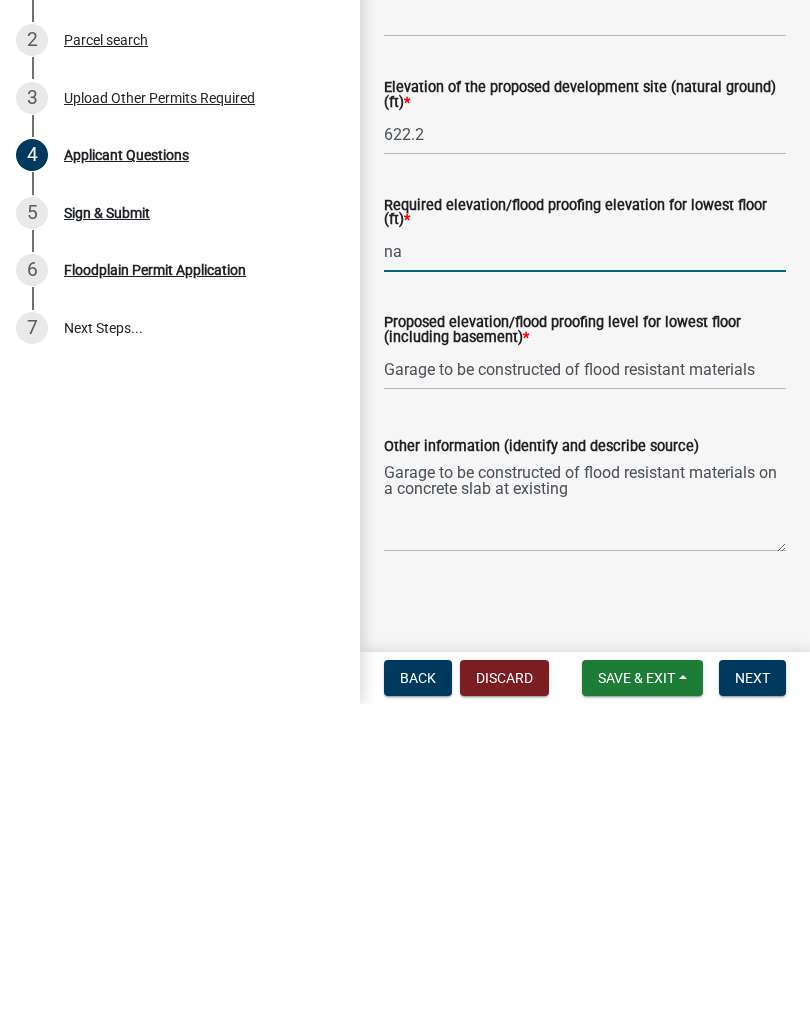 click on "Other information (identify and describe source)" 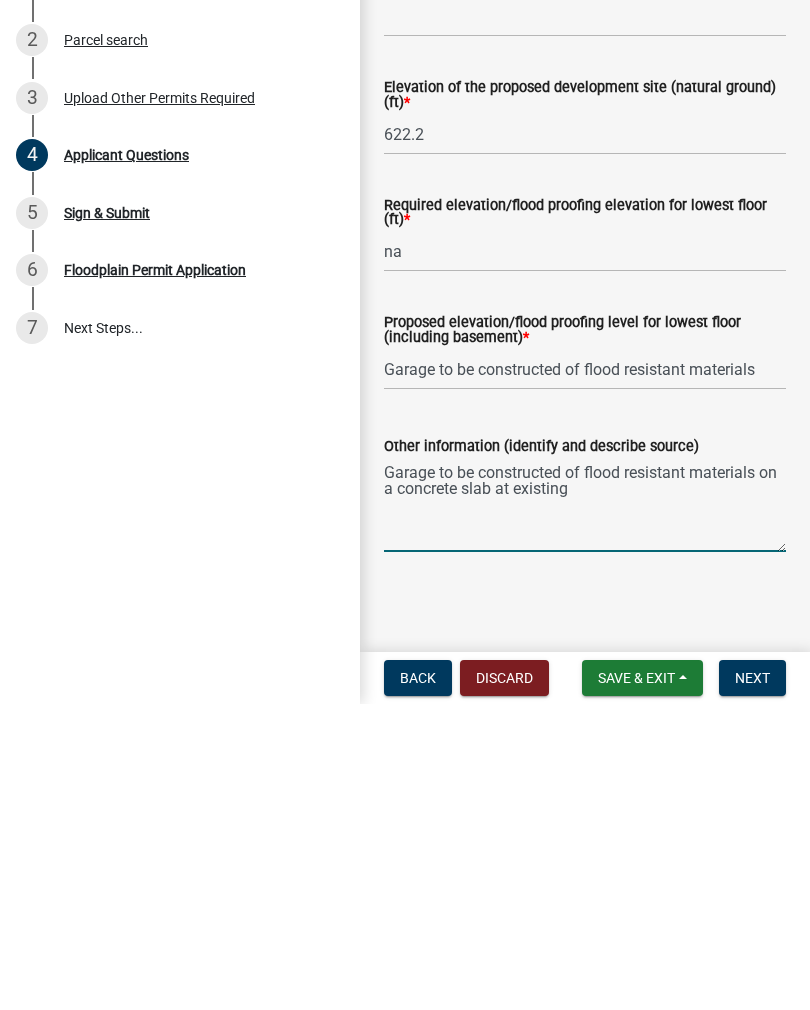 click on "Owner / Agent  * [FIRST] [LAST]  Owner Street Address  * [NUMBER] [STREET] [DR] [NE]  Owner City/State/Zip  * [CITY]/[STATE]/[ZIP]  Owner Phone  * [PHONE]  Owner Email    Builder Information  Builder  * [COMPANY]  Builder Street Address  * [NUMBER] [STREET]  Builder City/State/Zip  * [CITY]/[STATE]/[ZIP]  Builder Phone  * [PHONE]  Builder Email  * L[LAST]@[DOMAIN]   Project Location & Information  Parcel ID  * [NUMBER]  Project Location 1/4 Section   Project Location 1/4 Section   Section-Township-Range  * -[NUMBER]-  Latitude   Longitude   County  * [CITY]  Project Street Address  * [NUMBER] [STREET] [RD]  City/State/Zip  * [CITY]/[STATE]/[ZIP]  Type(s) of Development  *  Select Item...   Filling   Excavation   Minor Improvement   New Construction   Grading   Routine Maintenance   Substantial Improvement   Other   If marked "other" please describe  Garage  Size of Site (ft x ft)  * [NUMBER]x[NUMBER]  Area of Site (sq. ft.)  * [NUMBER]  Estimated Cost ($)  * [NUMBER]" 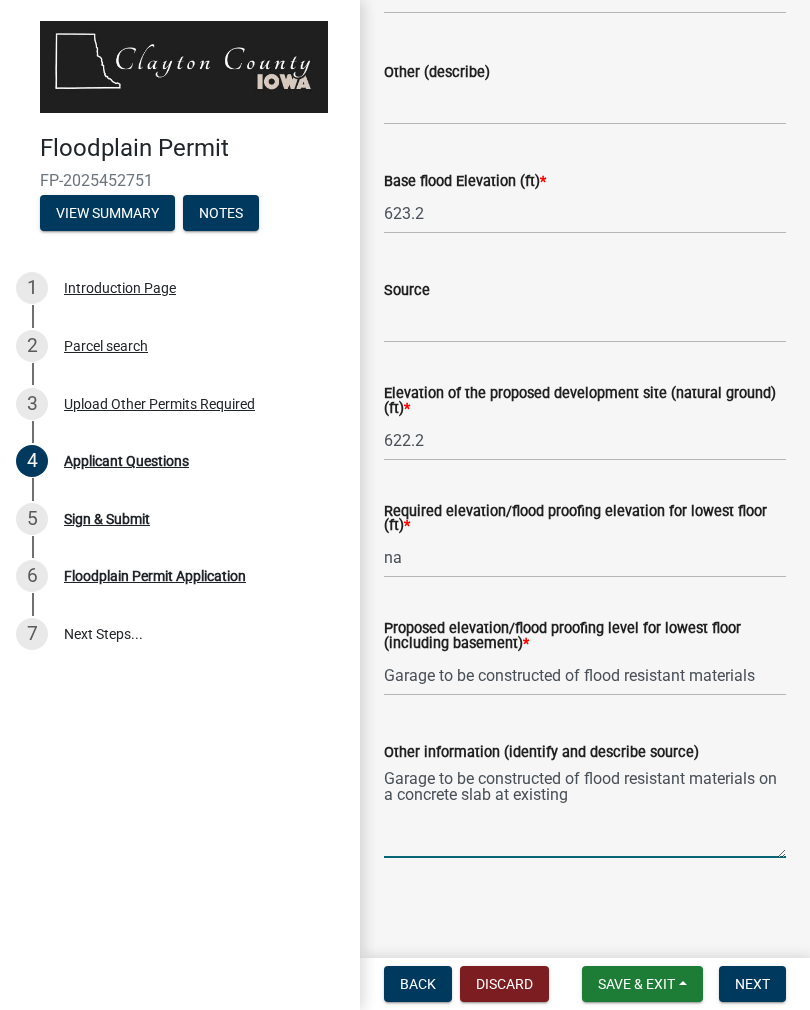 click on "Garage to be constructed of flood resistant materials on a concrete slab at existing" at bounding box center [585, 811] 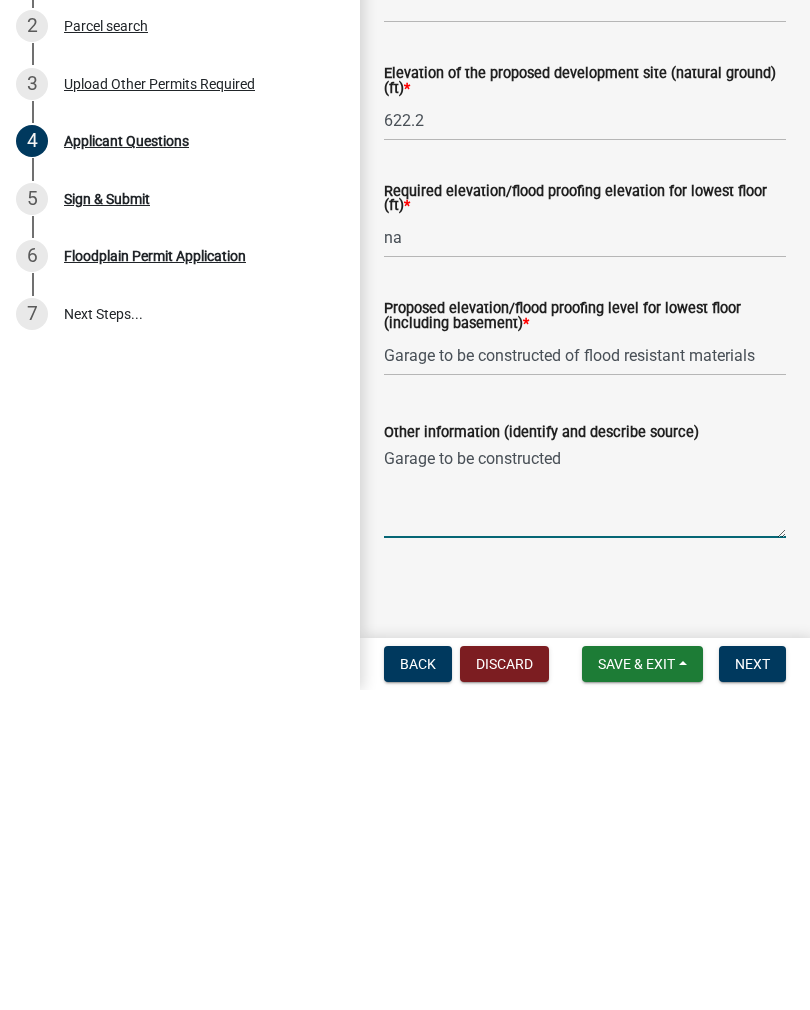 type on "Garage to" 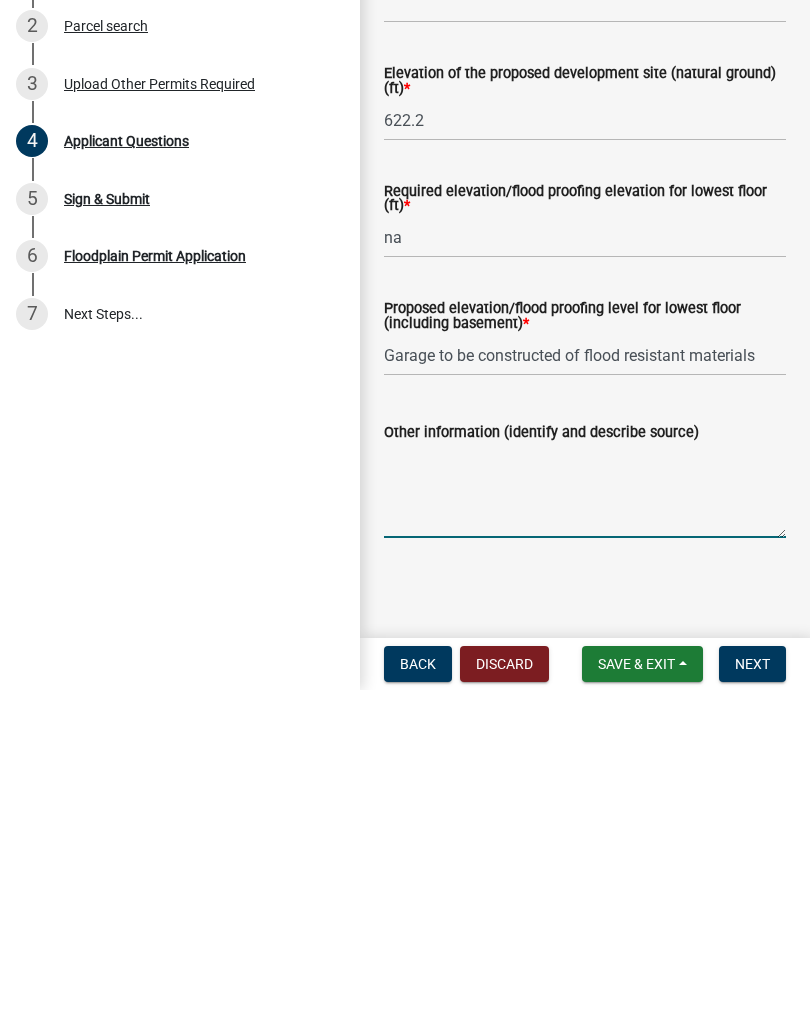 type 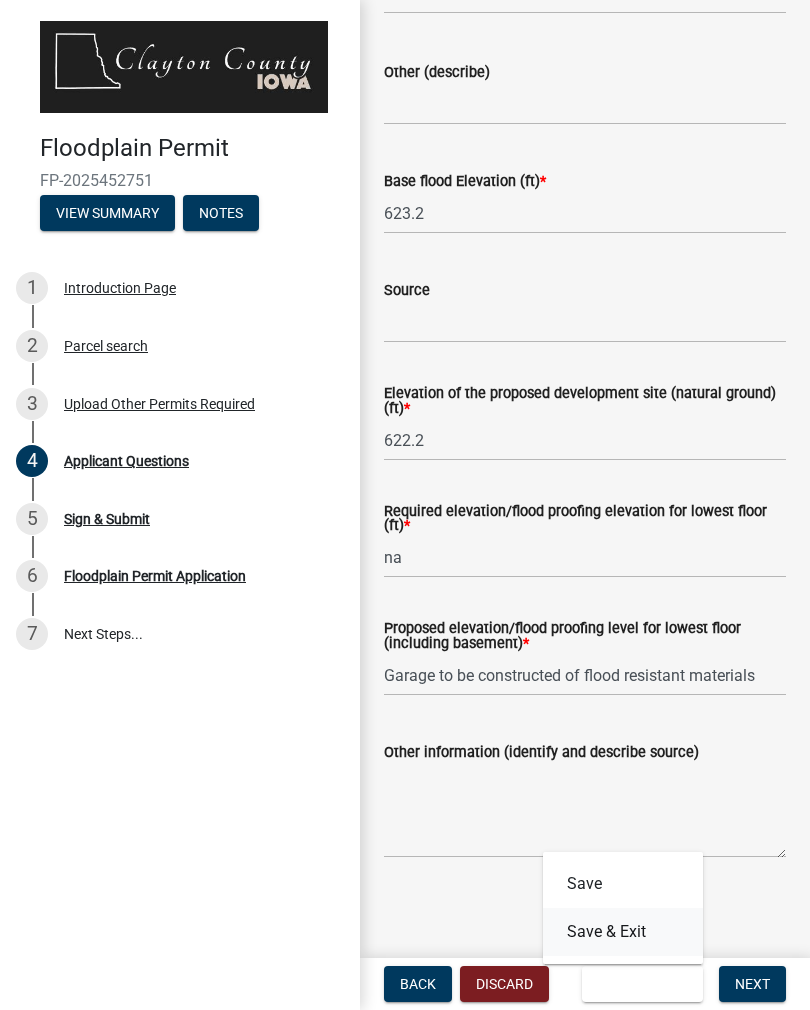 click on "Save & Exit" at bounding box center (623, 932) 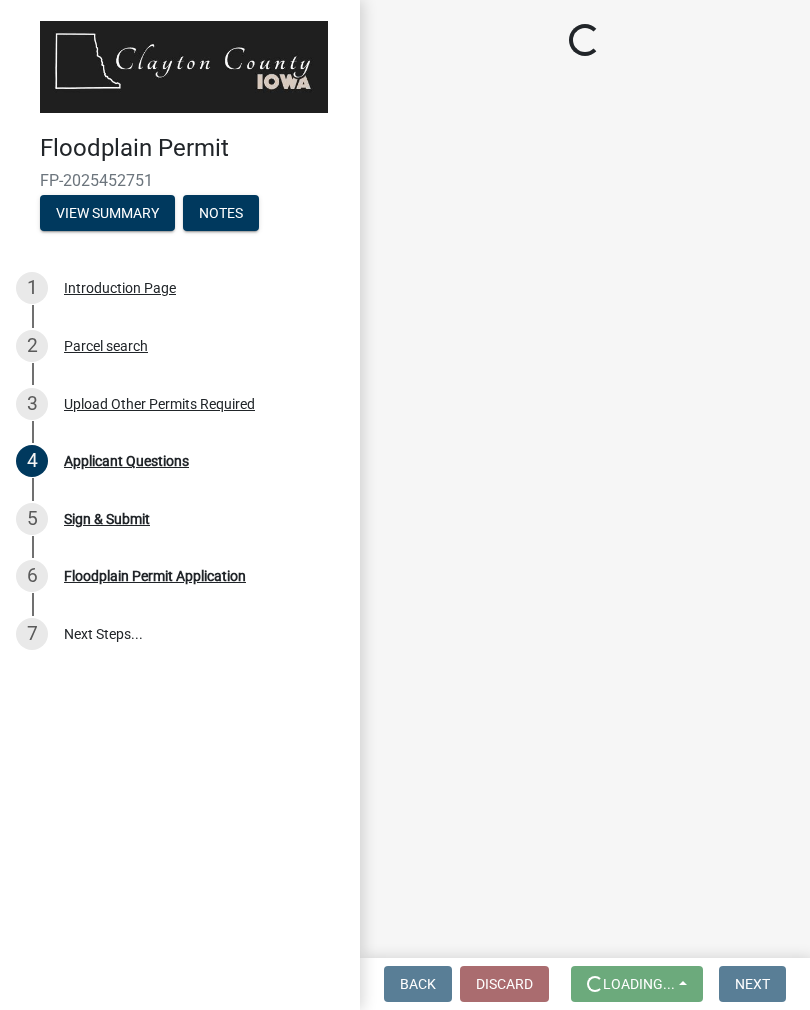 scroll, scrollTop: 0, scrollLeft: 0, axis: both 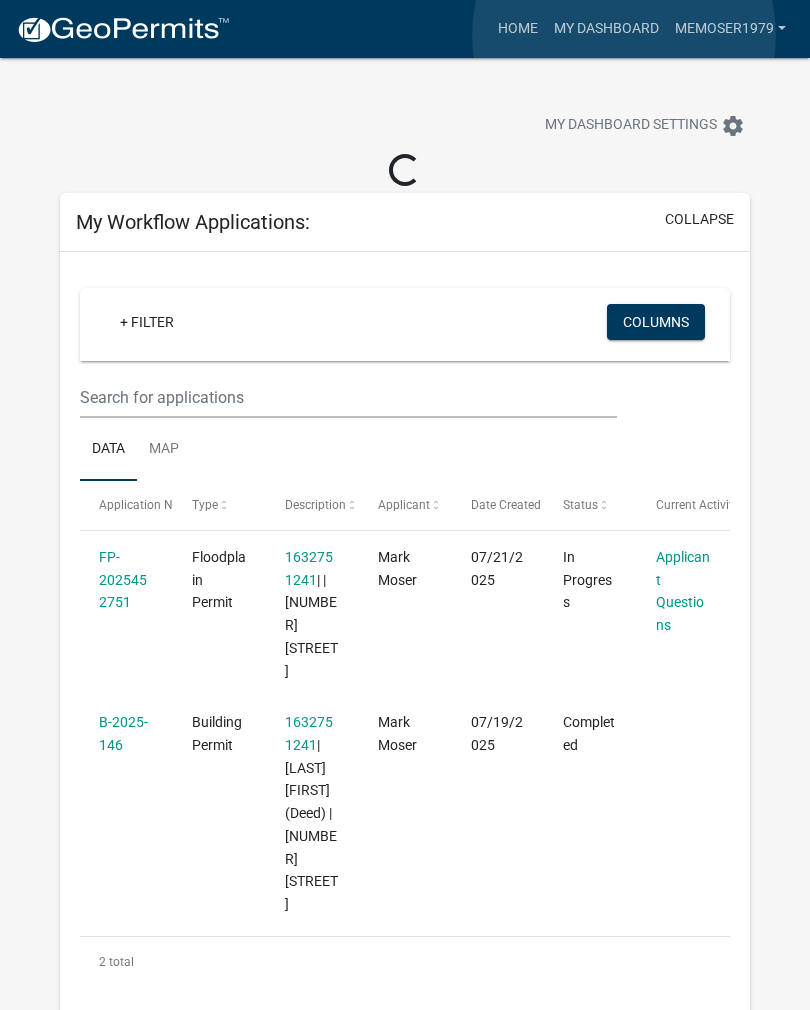 click on "My Dashboard" at bounding box center (606, 29) 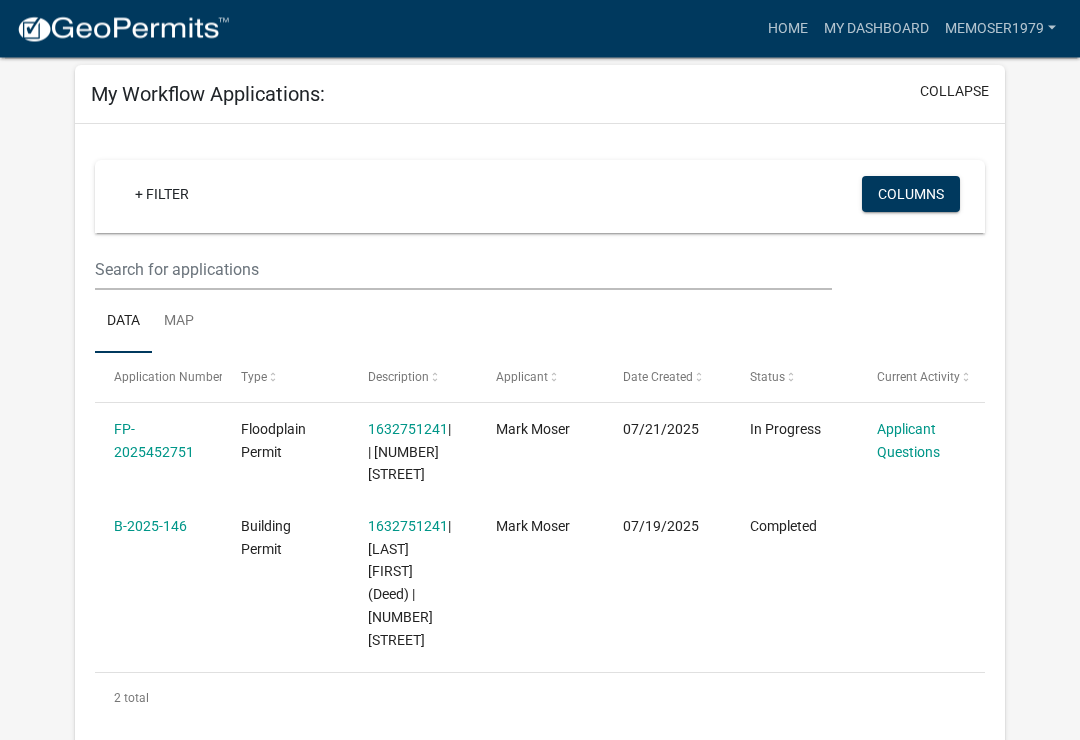scroll, scrollTop: 89, scrollLeft: 0, axis: vertical 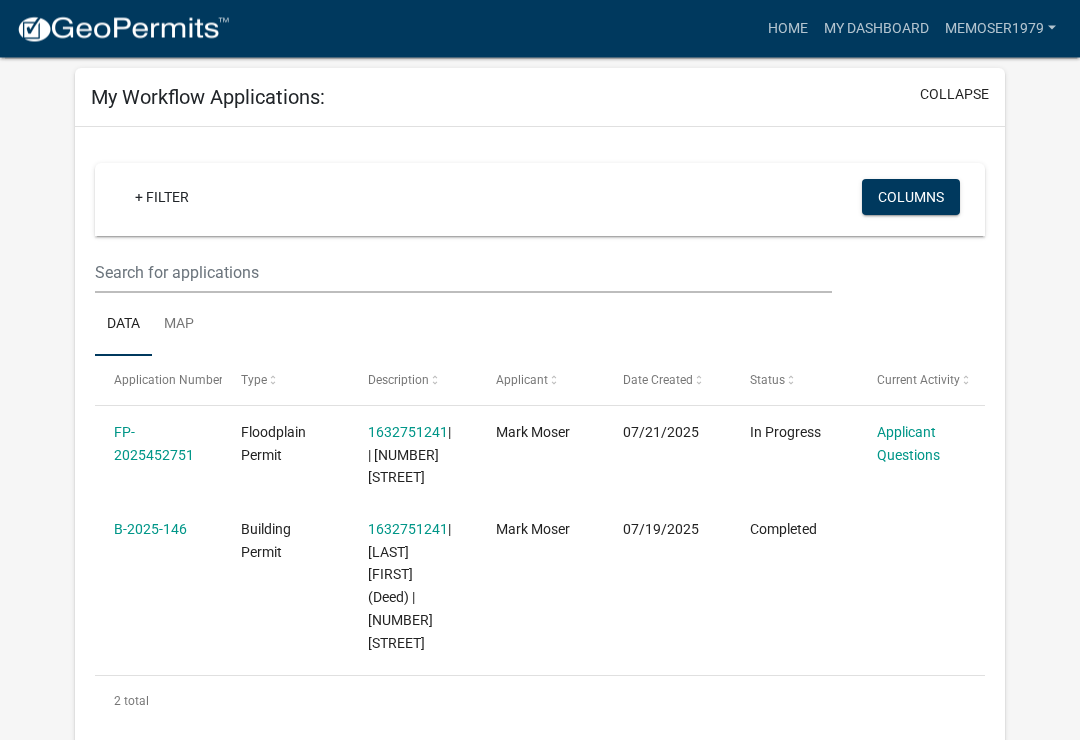 click on "FP-2025452751" 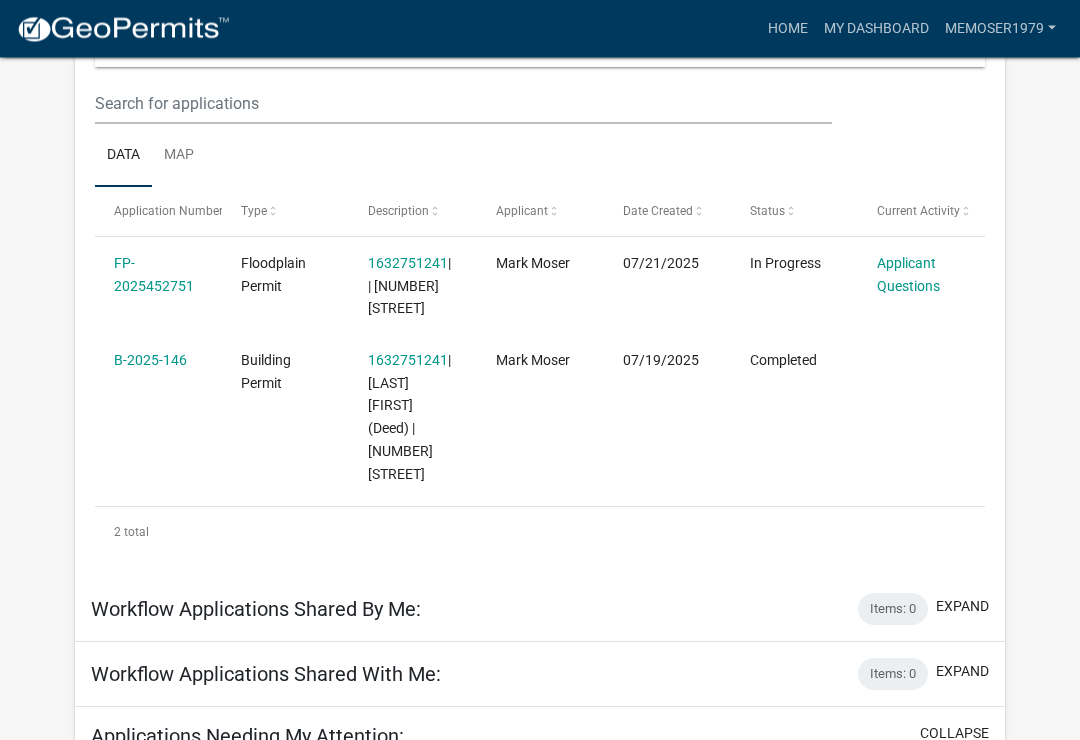 scroll, scrollTop: 239, scrollLeft: 0, axis: vertical 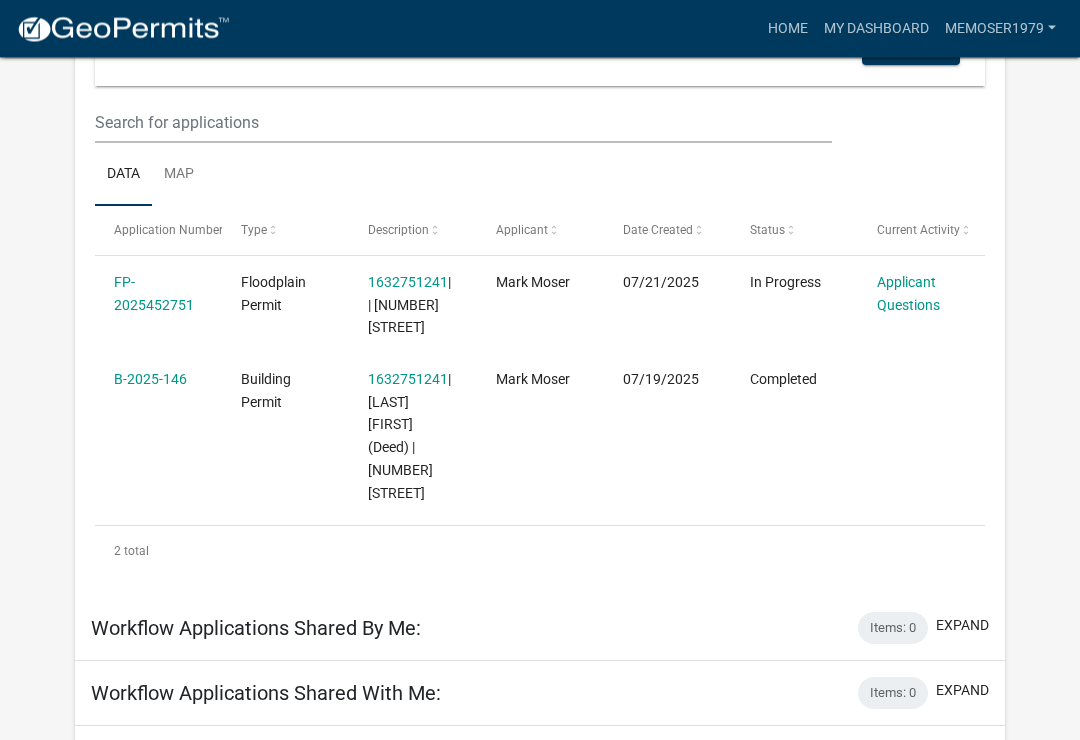 click on "FP-2025452751" 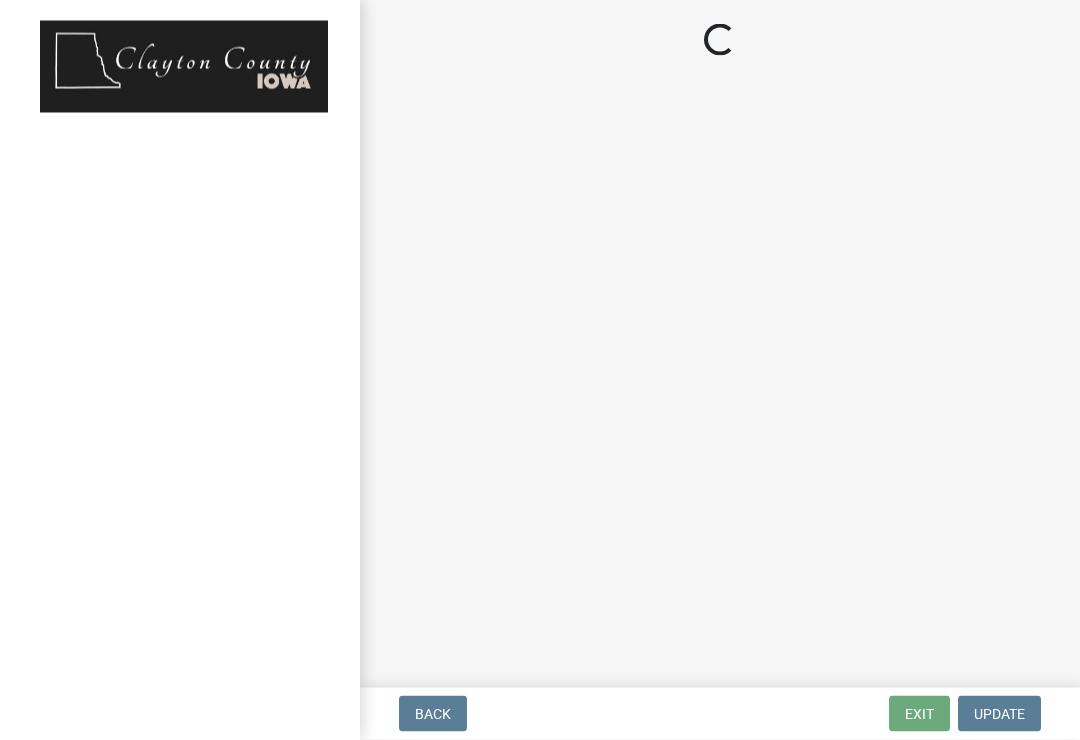 scroll, scrollTop: 0, scrollLeft: 0, axis: both 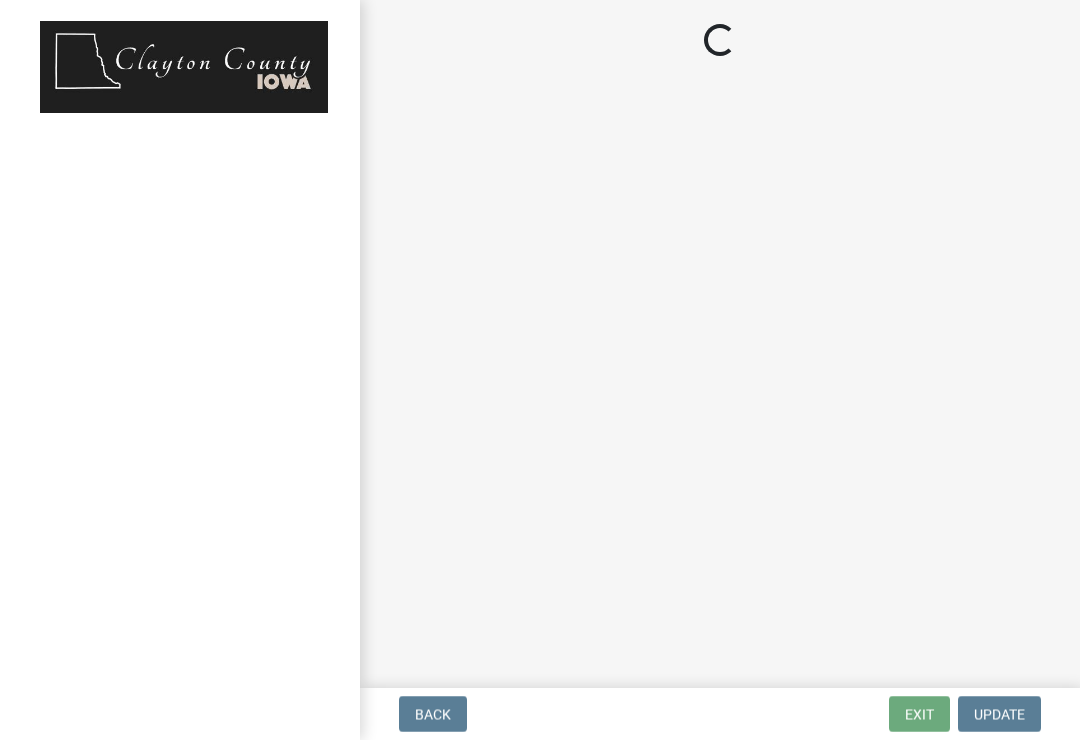 select on "41eb39d4-3901-478e-ac1f-a344d56a2063" 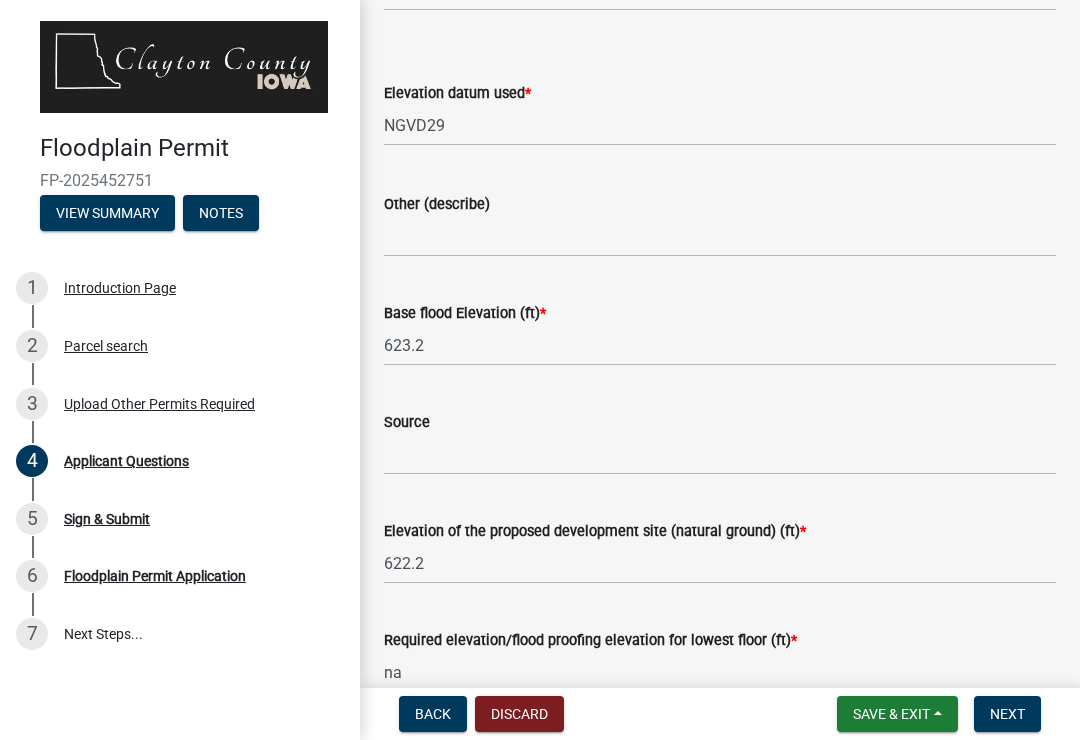 scroll, scrollTop: 3803, scrollLeft: 0, axis: vertical 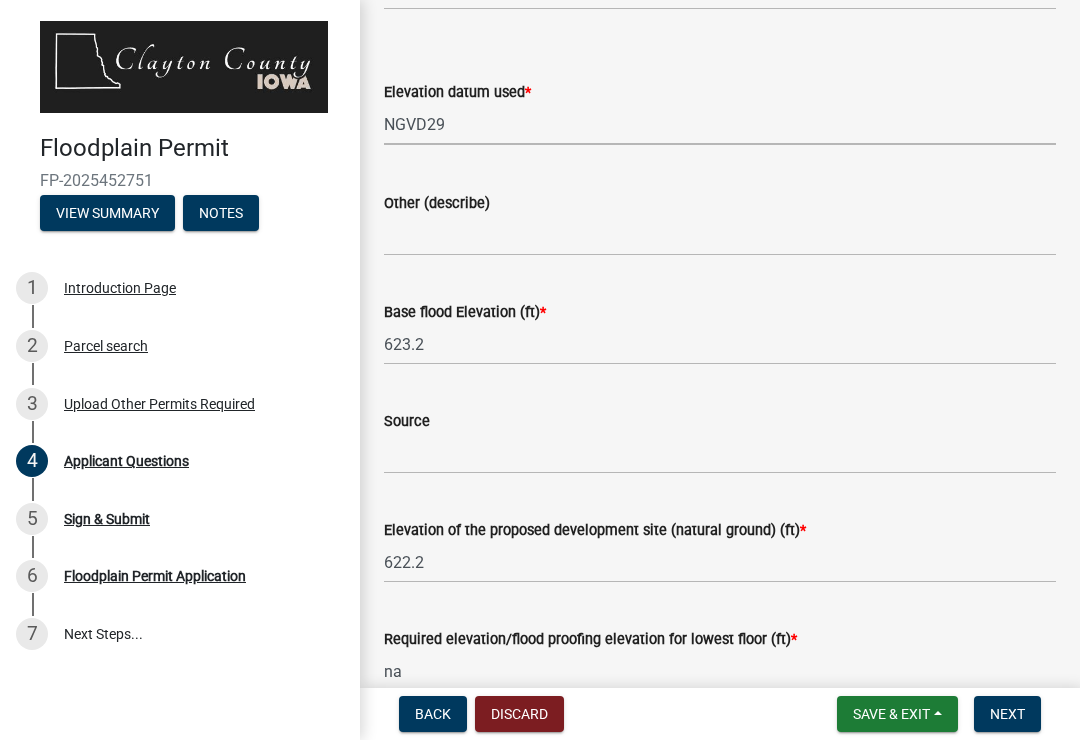 click on "Select Item... NAVD88 NGVD29 Other" at bounding box center [720, 124] 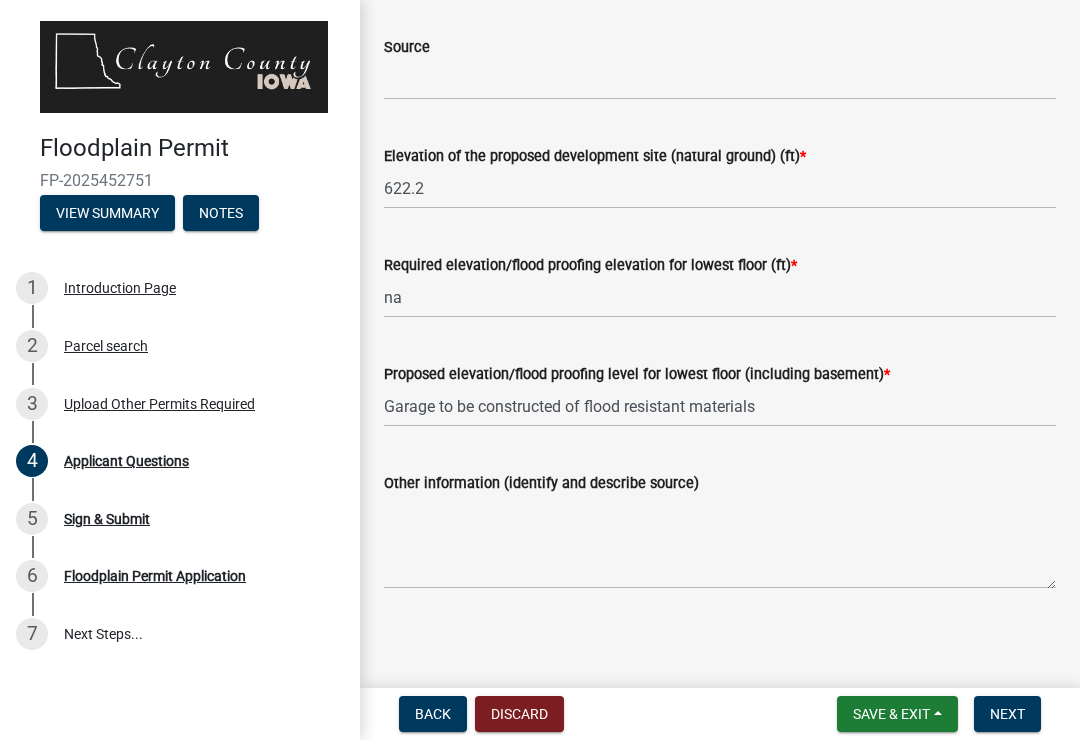 scroll, scrollTop: 4177, scrollLeft: 0, axis: vertical 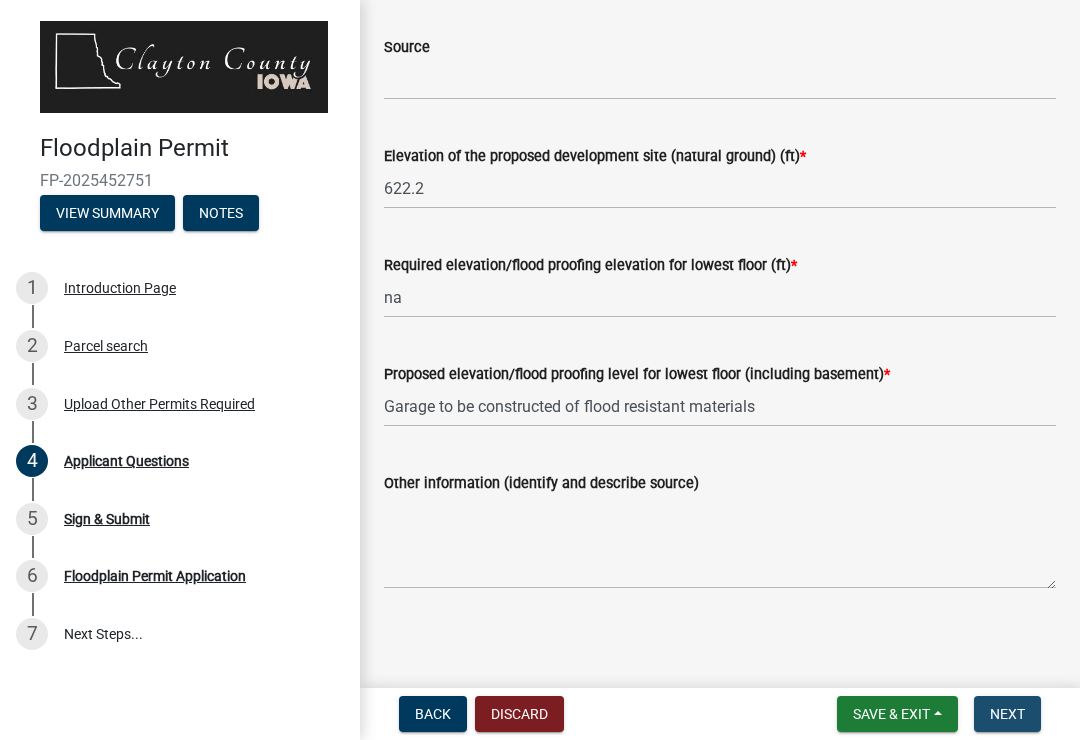 click on "Next" at bounding box center [1007, 714] 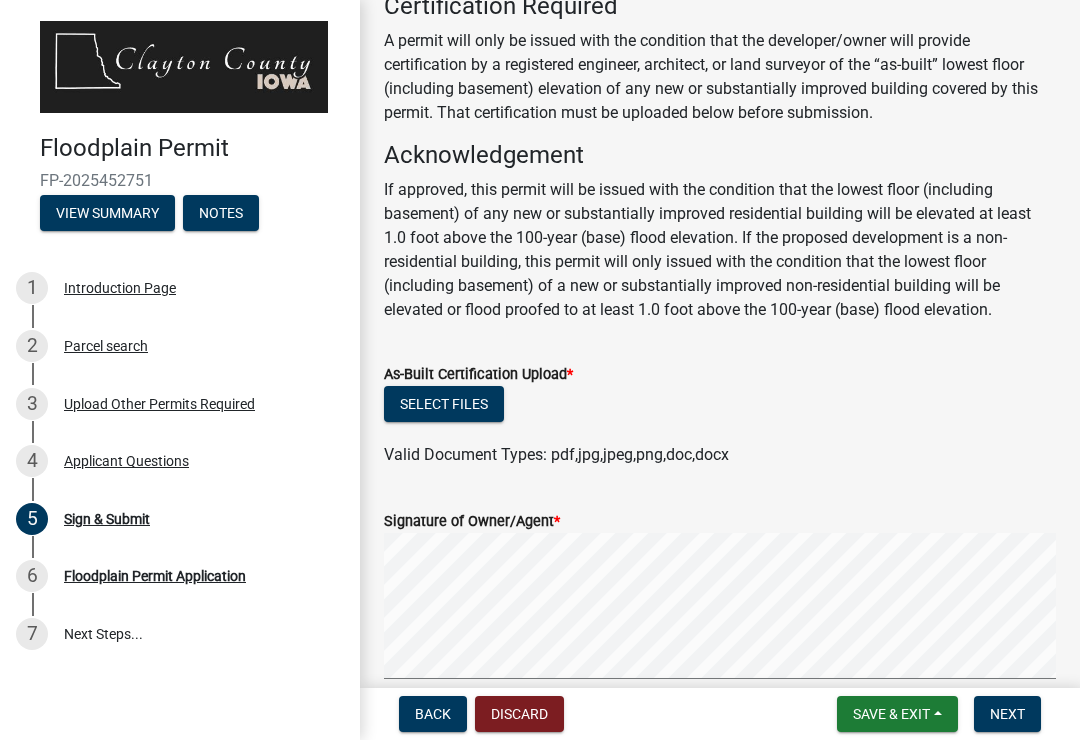 scroll, scrollTop: 124, scrollLeft: 0, axis: vertical 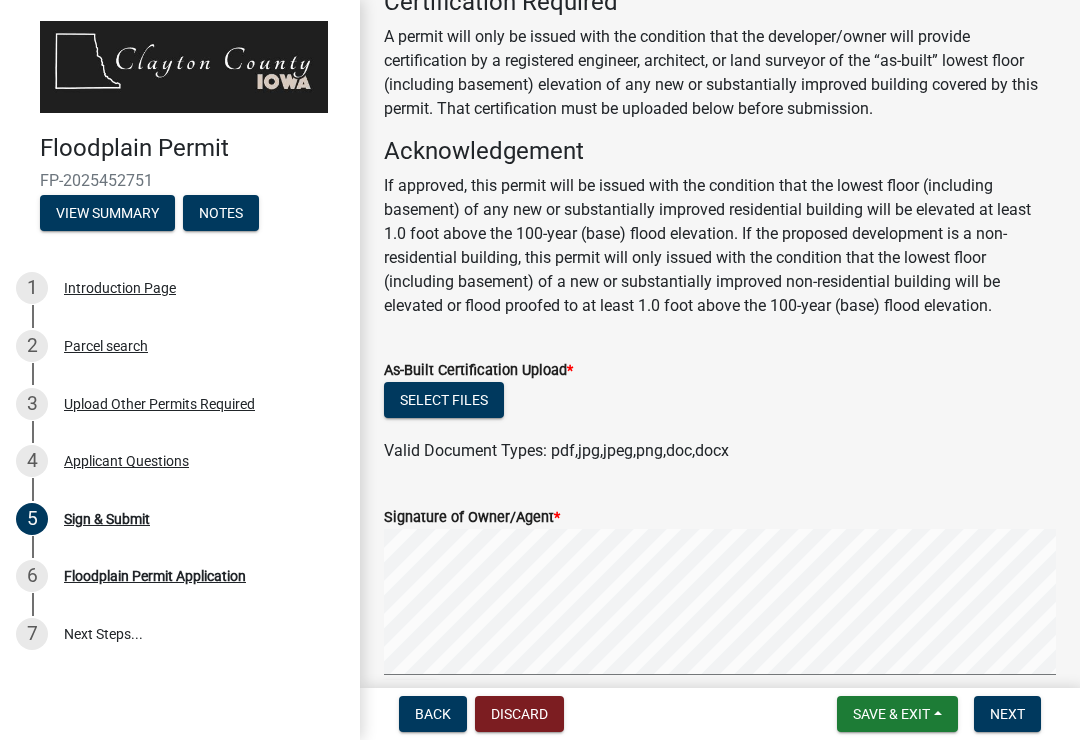 click on "Select files" 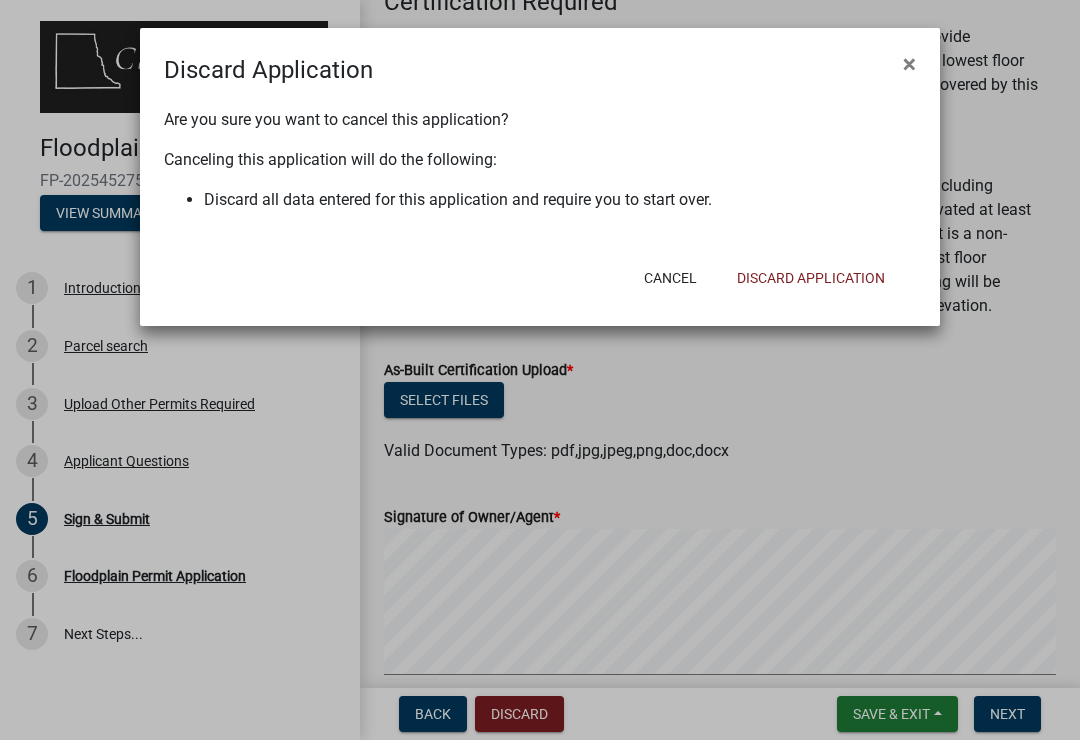 click on "Discard Application × Are you sure you want to cancel this application? Canceling this application will do the following:  Discard all data entered for this application and require you to start over.   Cancel   Discard Application" 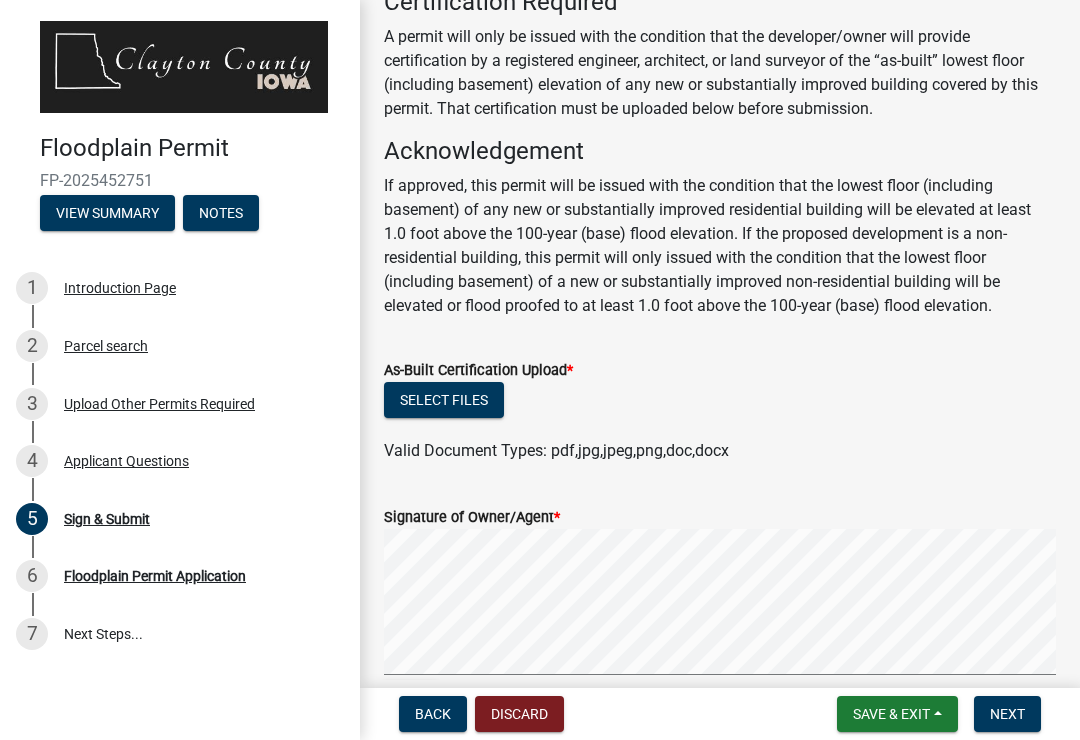 click on "Back" at bounding box center (433, 714) 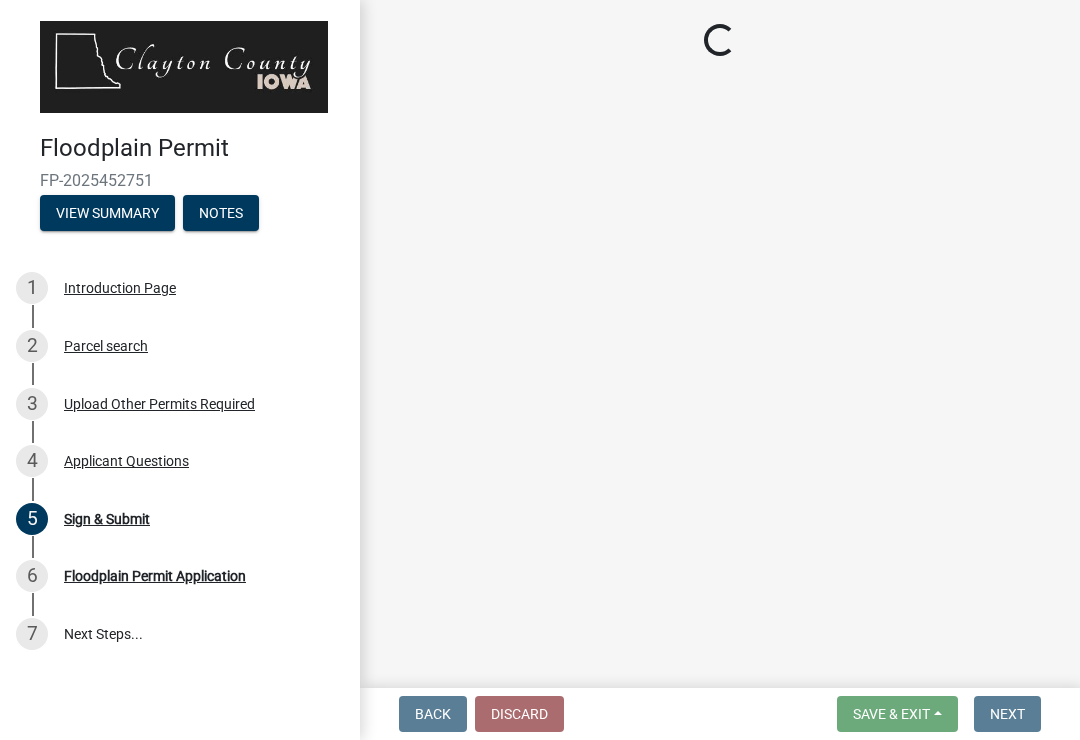 select on "41eb39d4-3901-478e-ac1f-a344d56a2063" 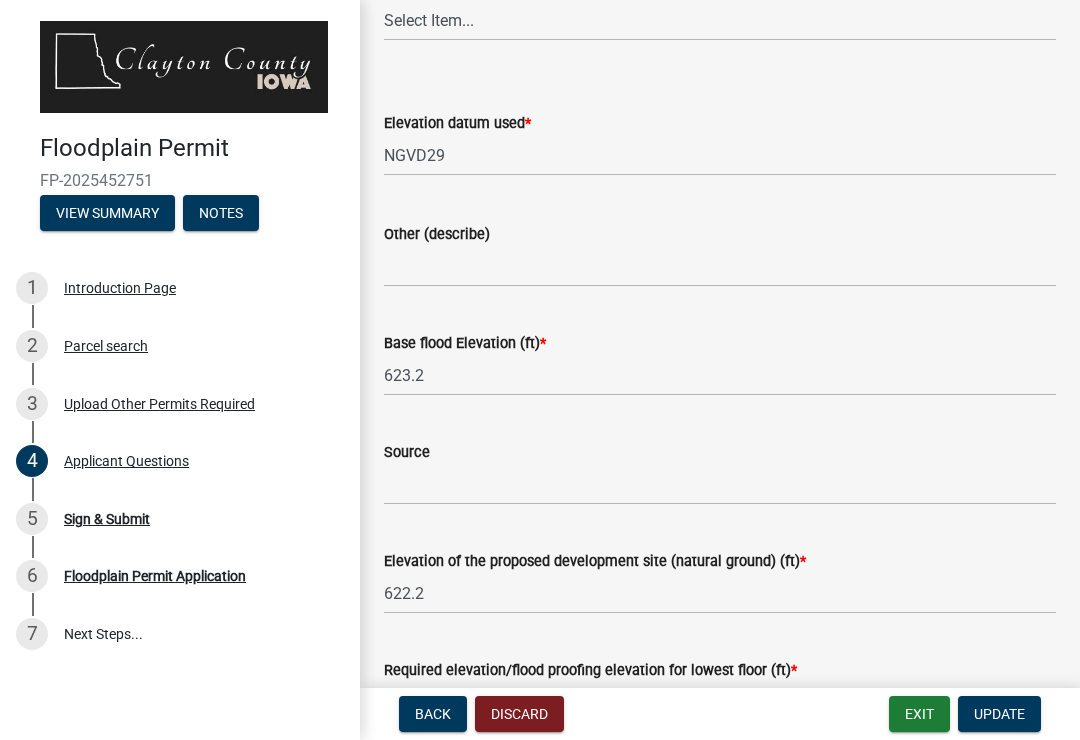 scroll, scrollTop: 3770, scrollLeft: 0, axis: vertical 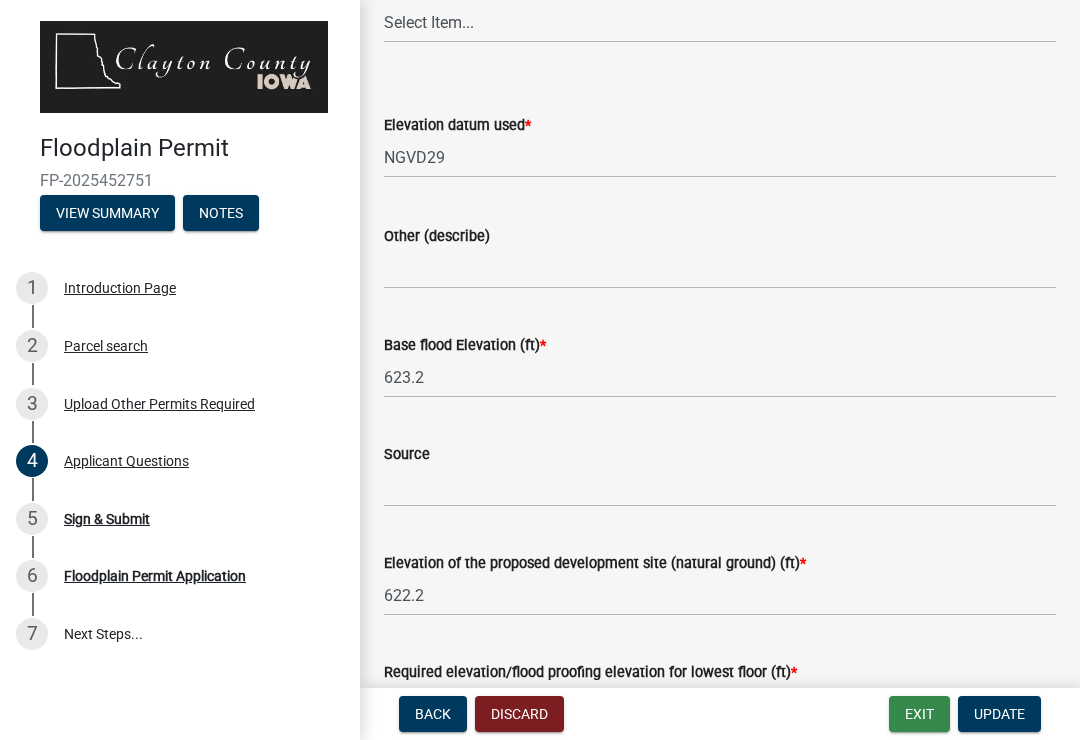 click on "Exit" at bounding box center [919, 714] 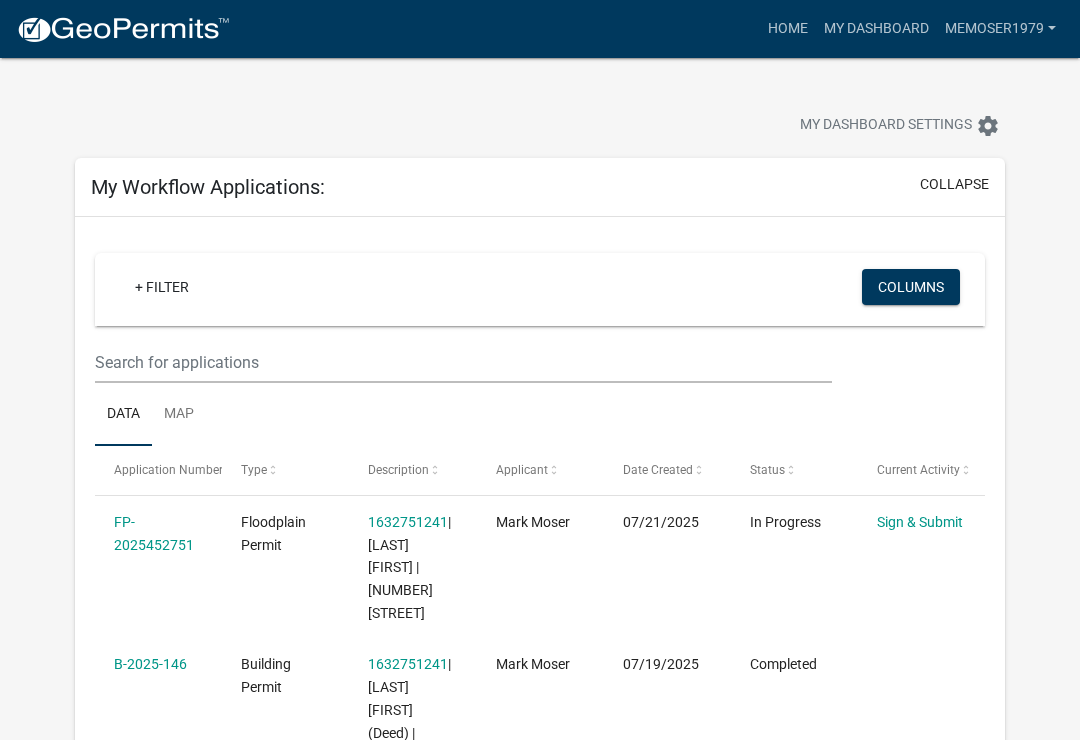 click on "FP-2025452751" 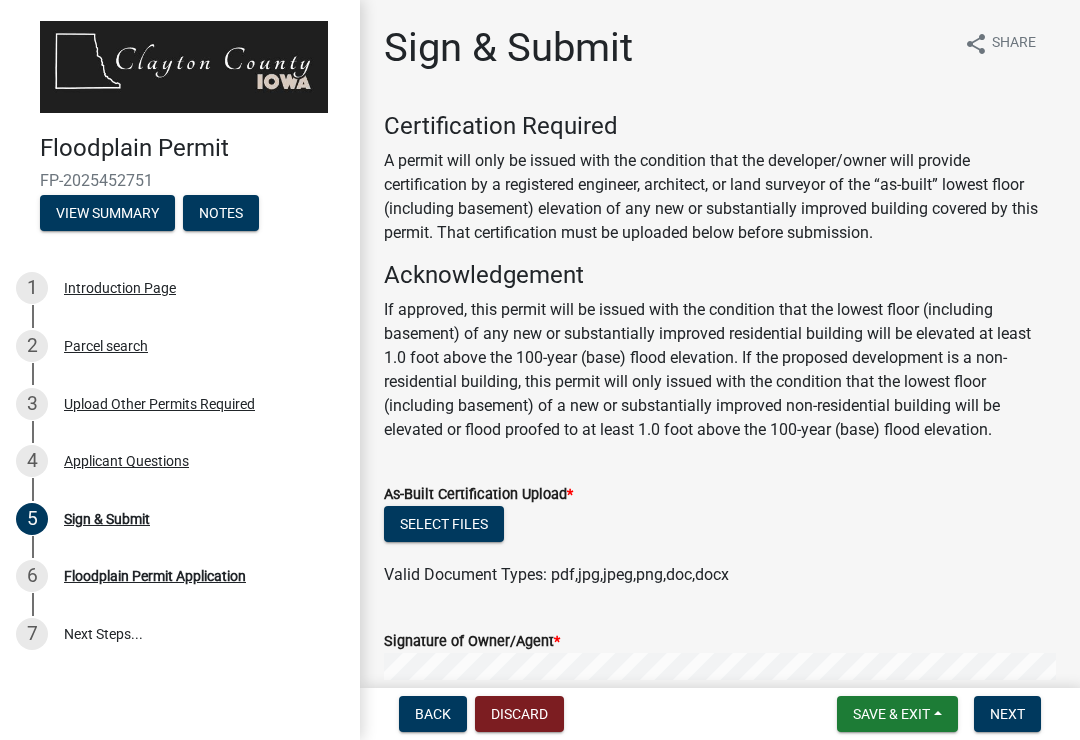 scroll, scrollTop: 0, scrollLeft: 0, axis: both 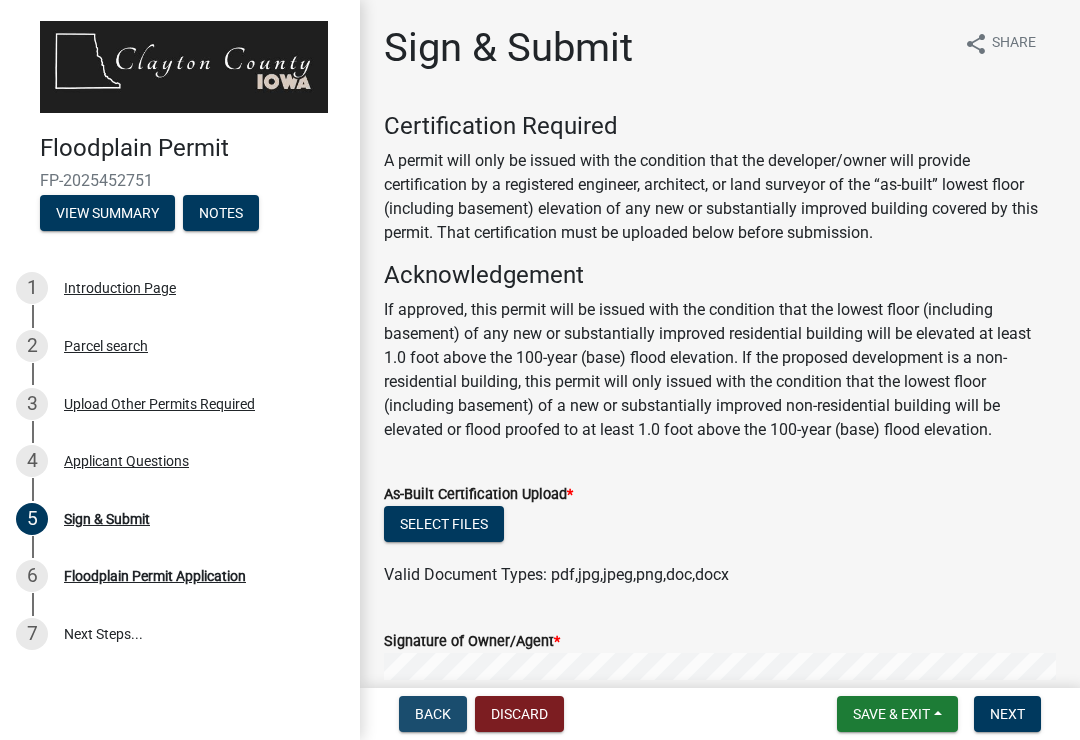 click on "Back" at bounding box center [433, 714] 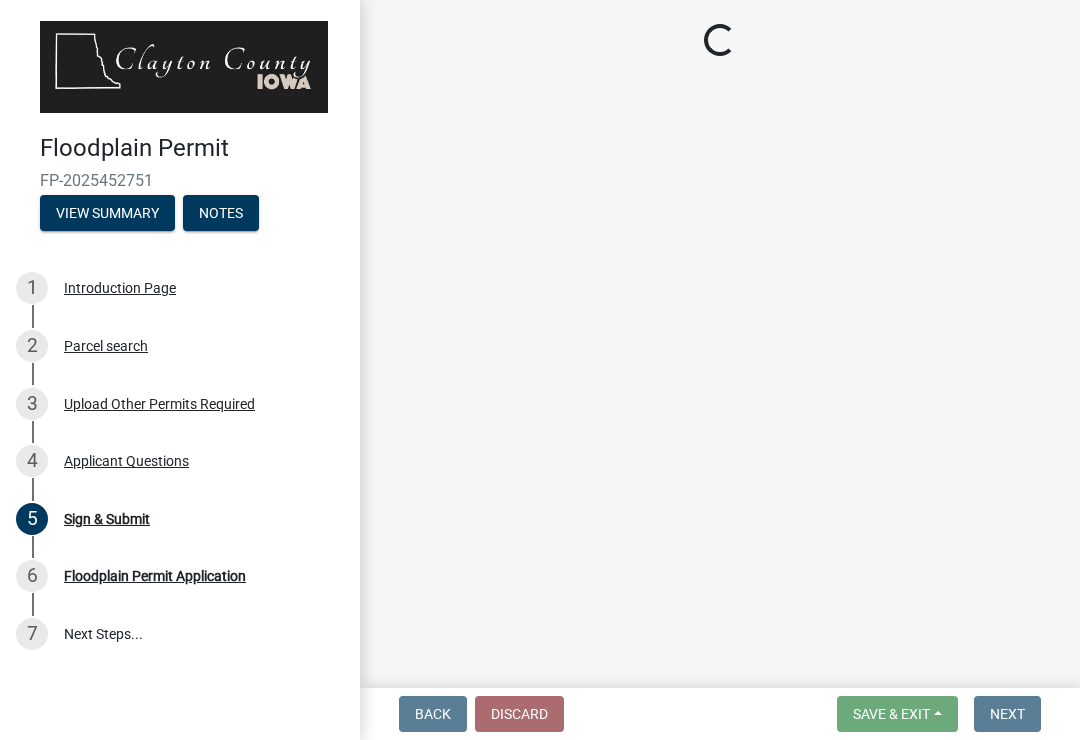 select on "41eb39d4-3901-478e-ac1f-a344d56a2063" 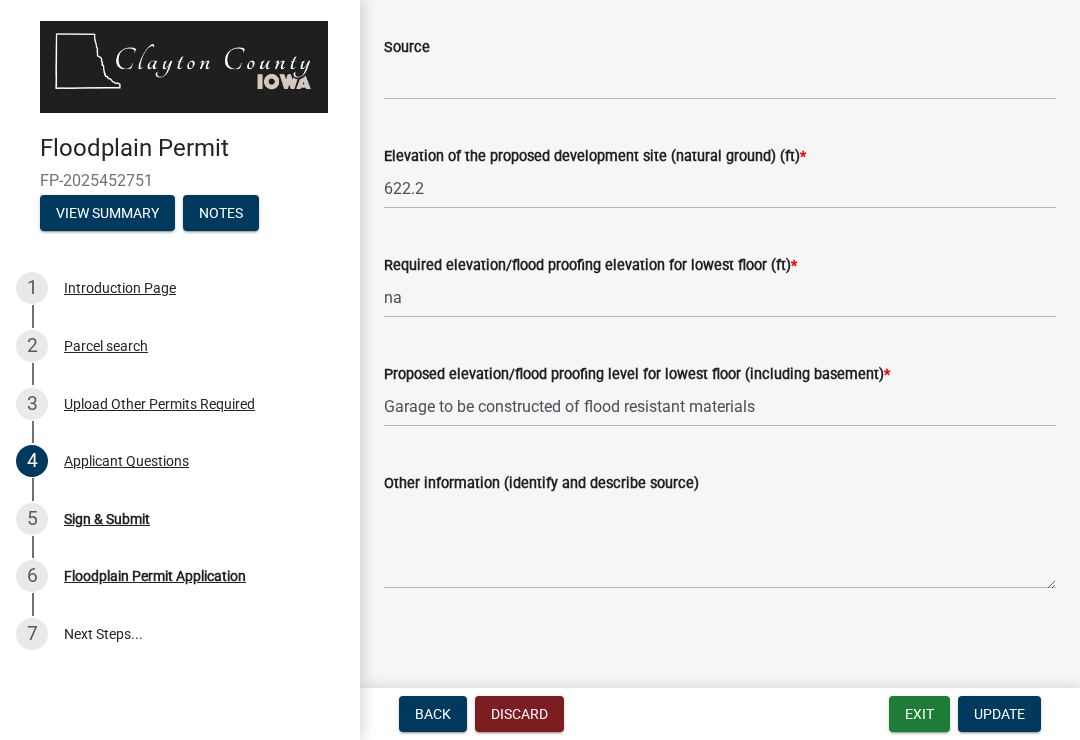 scroll, scrollTop: 4177, scrollLeft: 0, axis: vertical 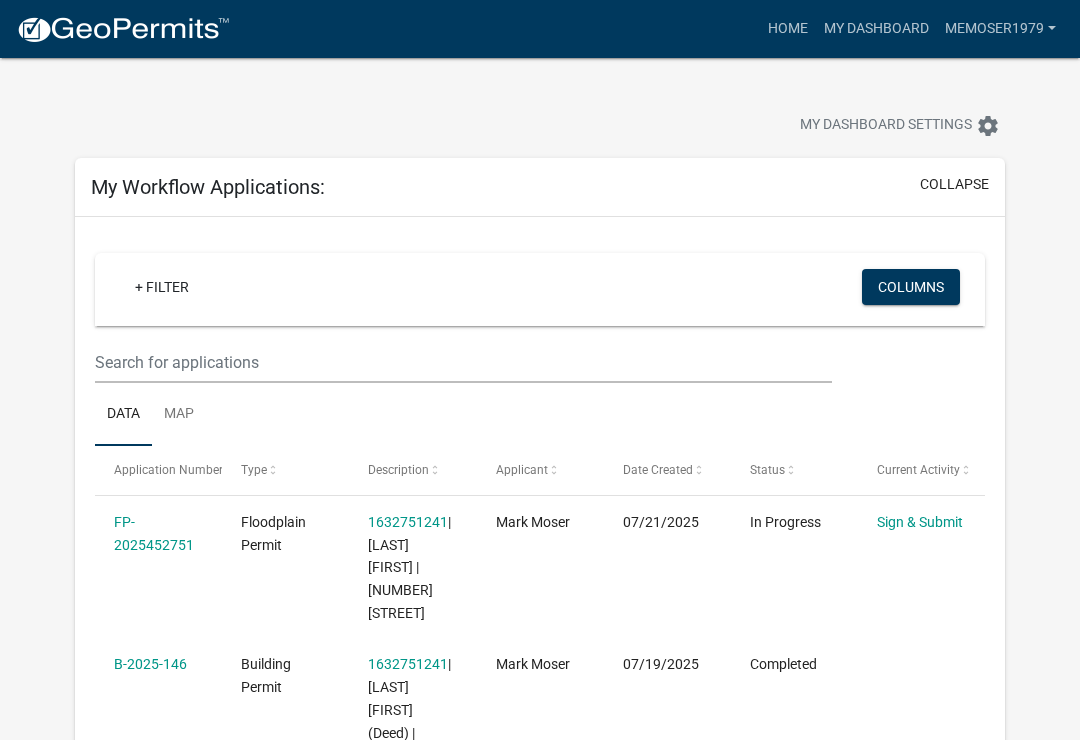 click on "FP-2025452751" 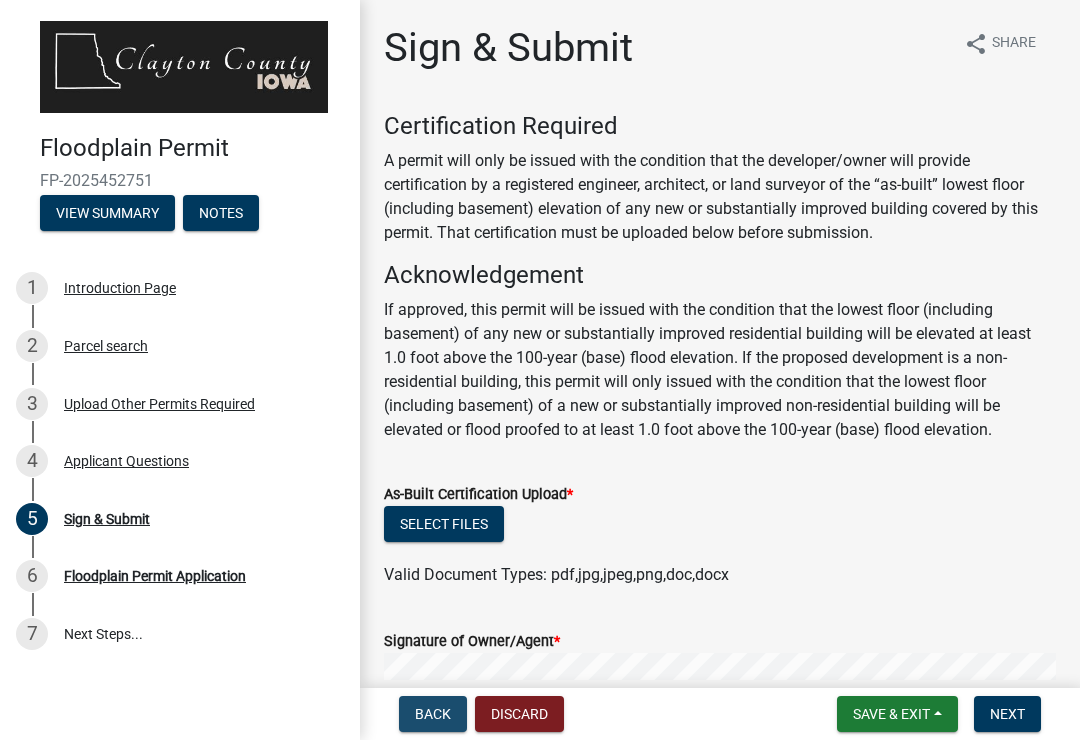 click on "Back" at bounding box center (433, 714) 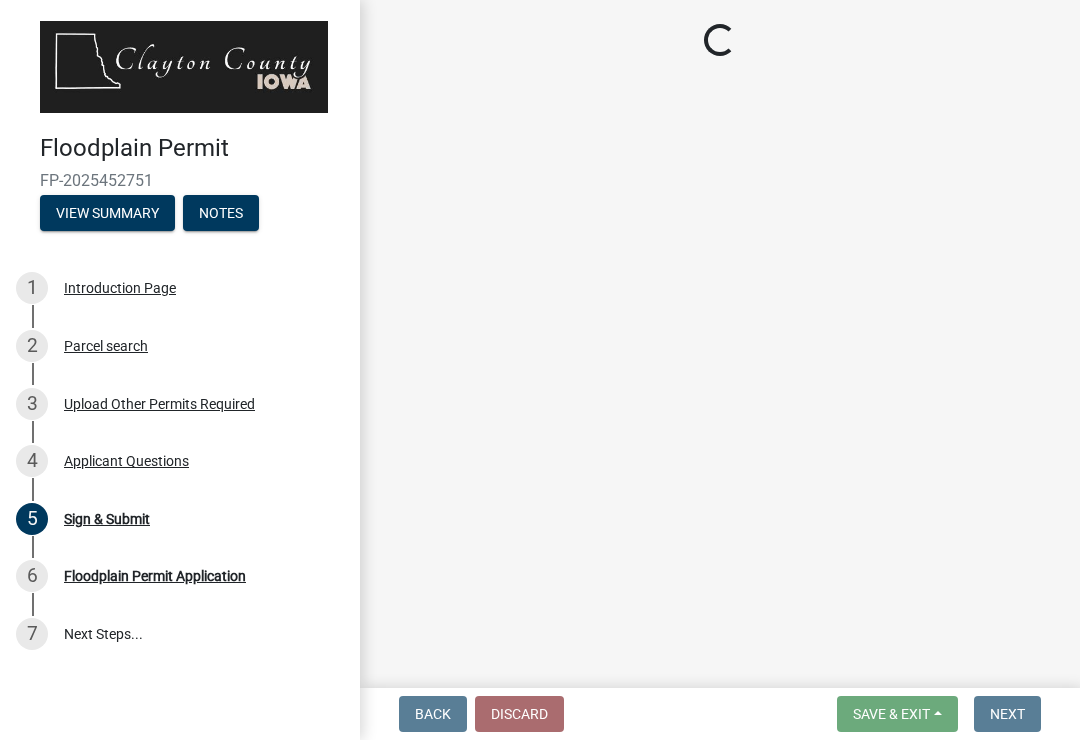 select on "41eb39d4-3901-478e-ac1f-a344d56a2063" 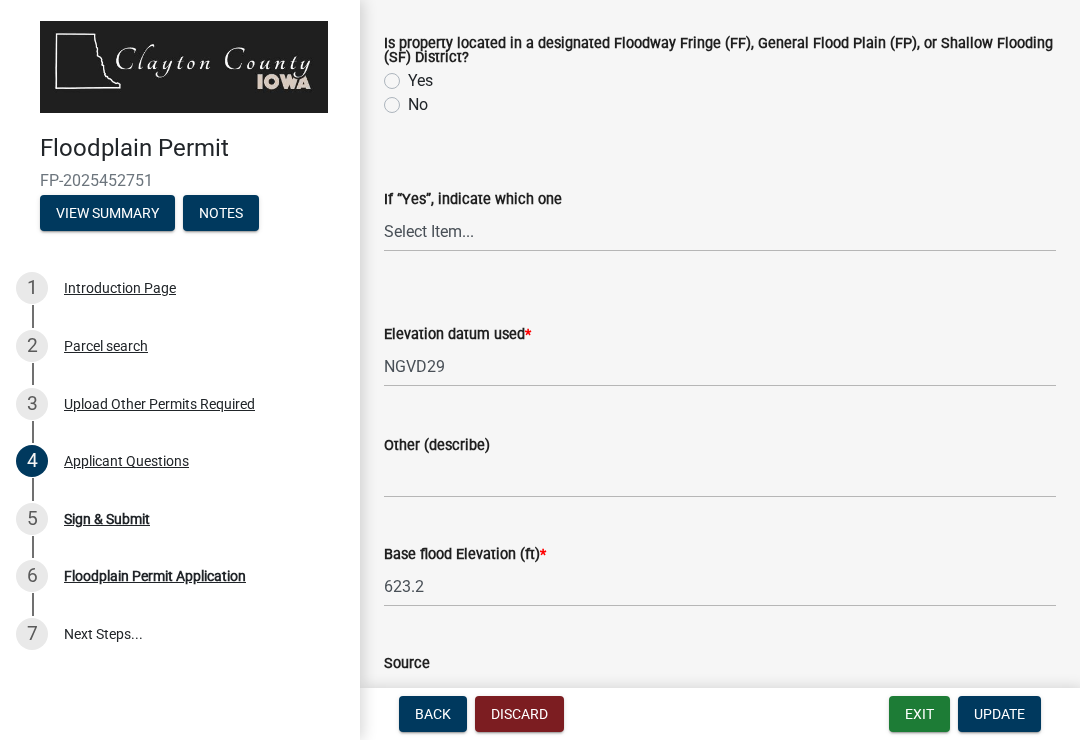 scroll, scrollTop: 3562, scrollLeft: 0, axis: vertical 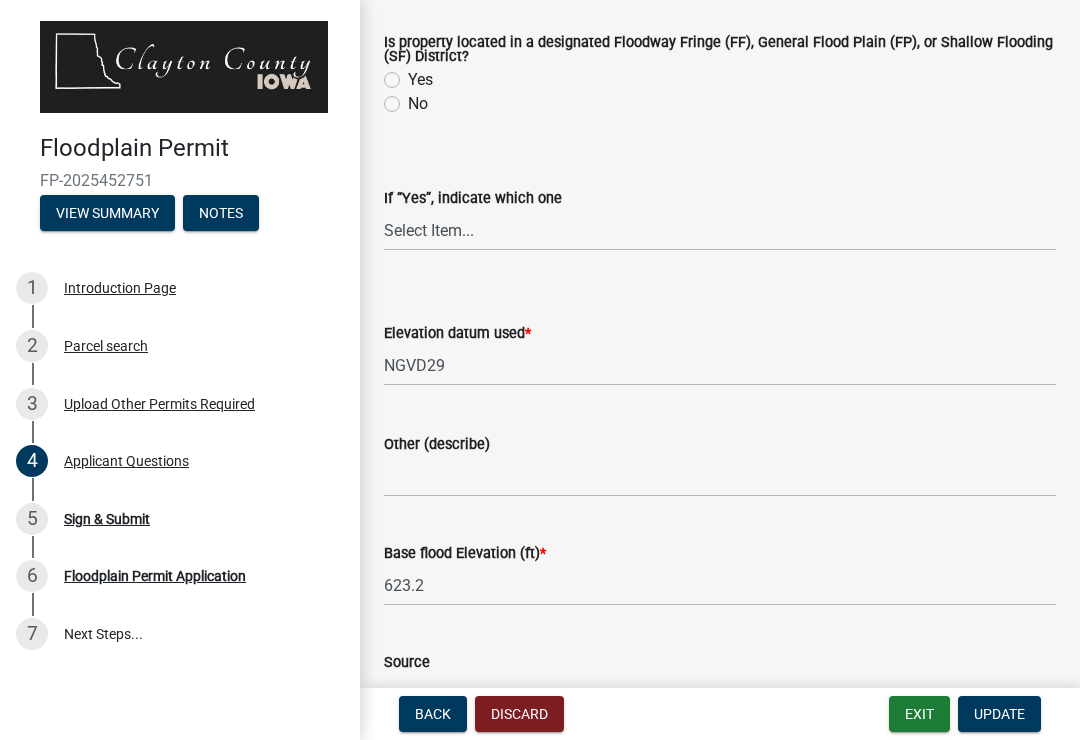 click on "Back" at bounding box center (433, 714) 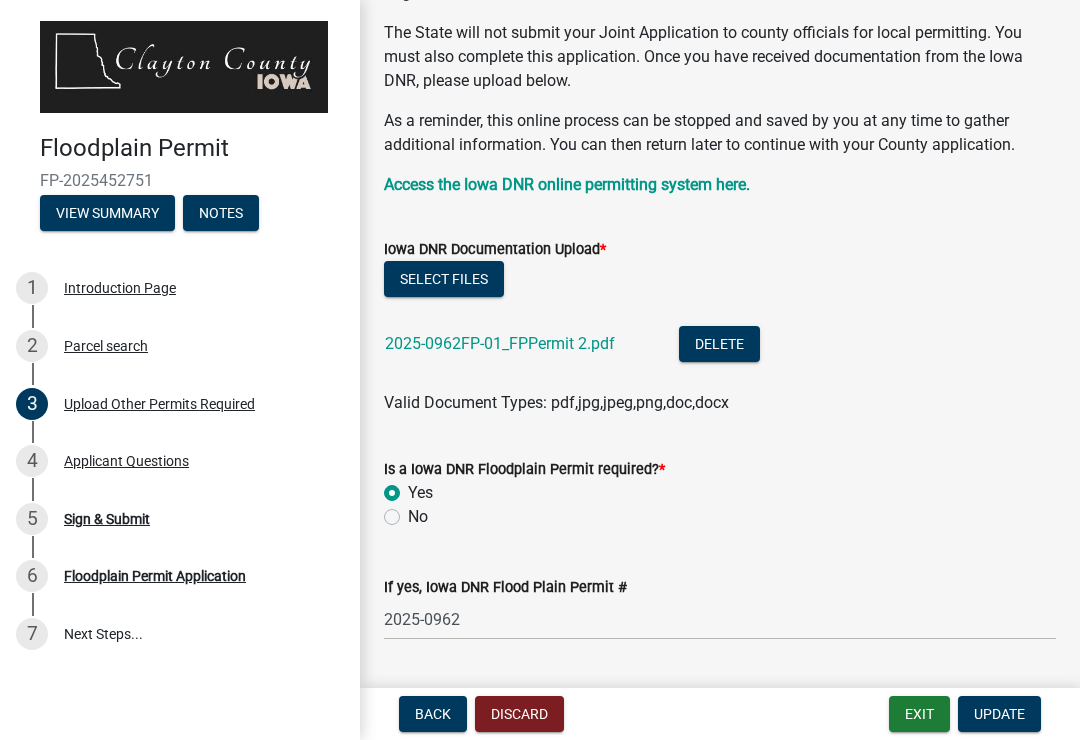 scroll, scrollTop: 407, scrollLeft: 0, axis: vertical 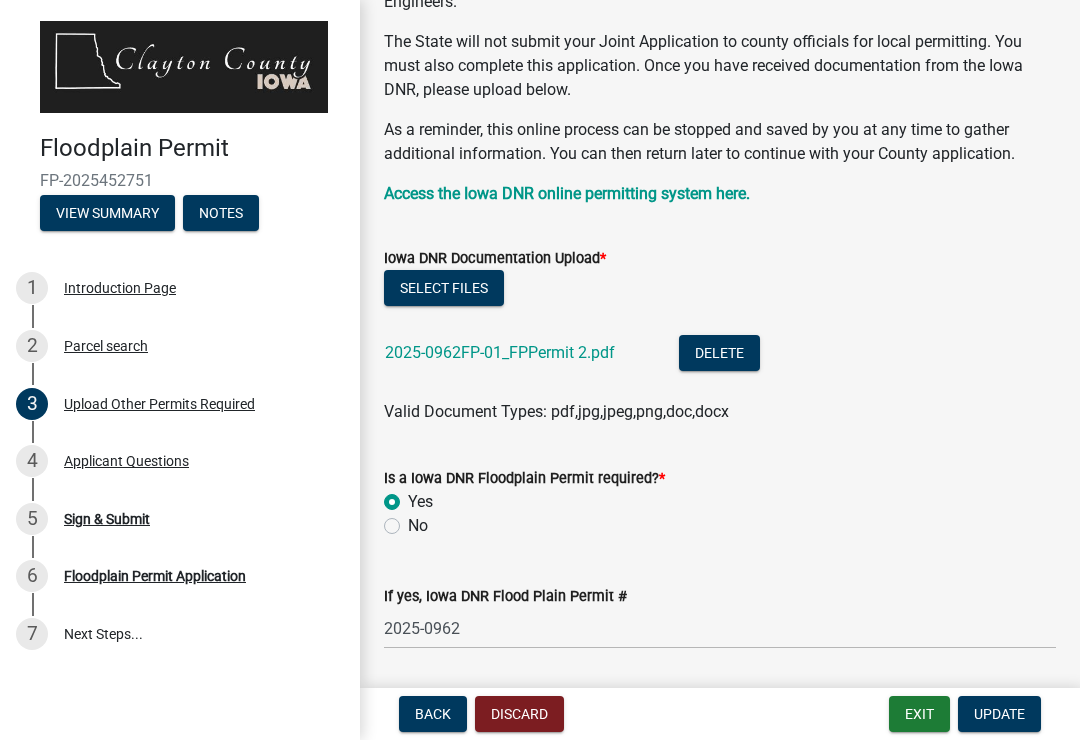 click on "Select files" 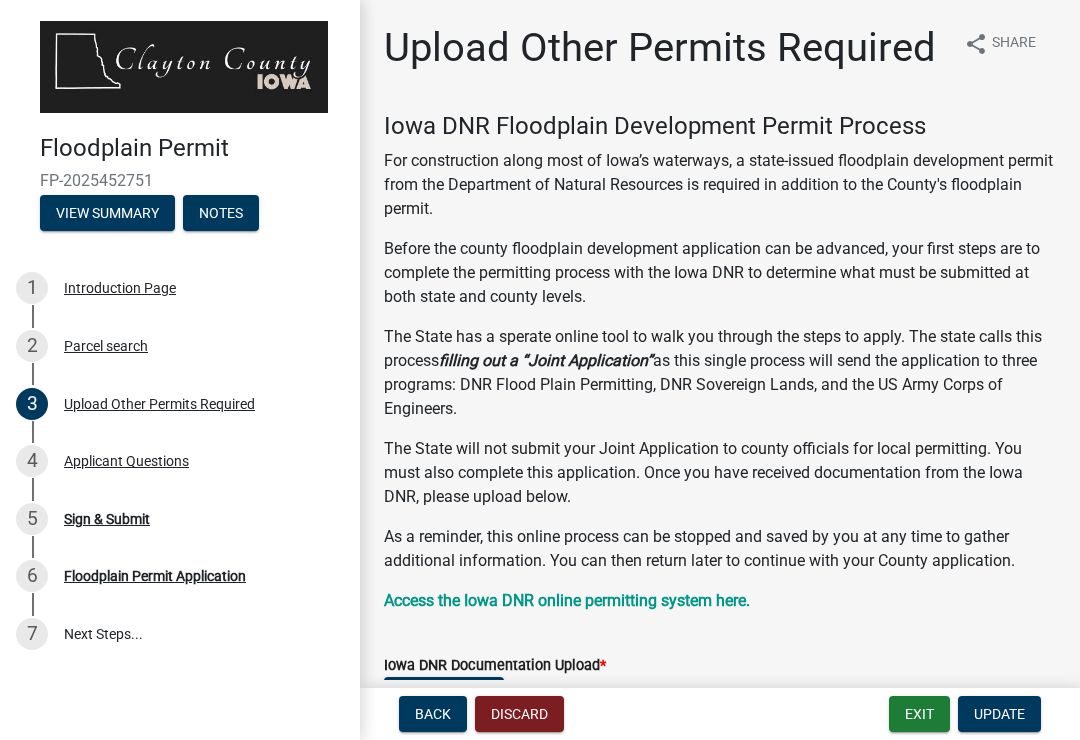 scroll, scrollTop: 0, scrollLeft: 0, axis: both 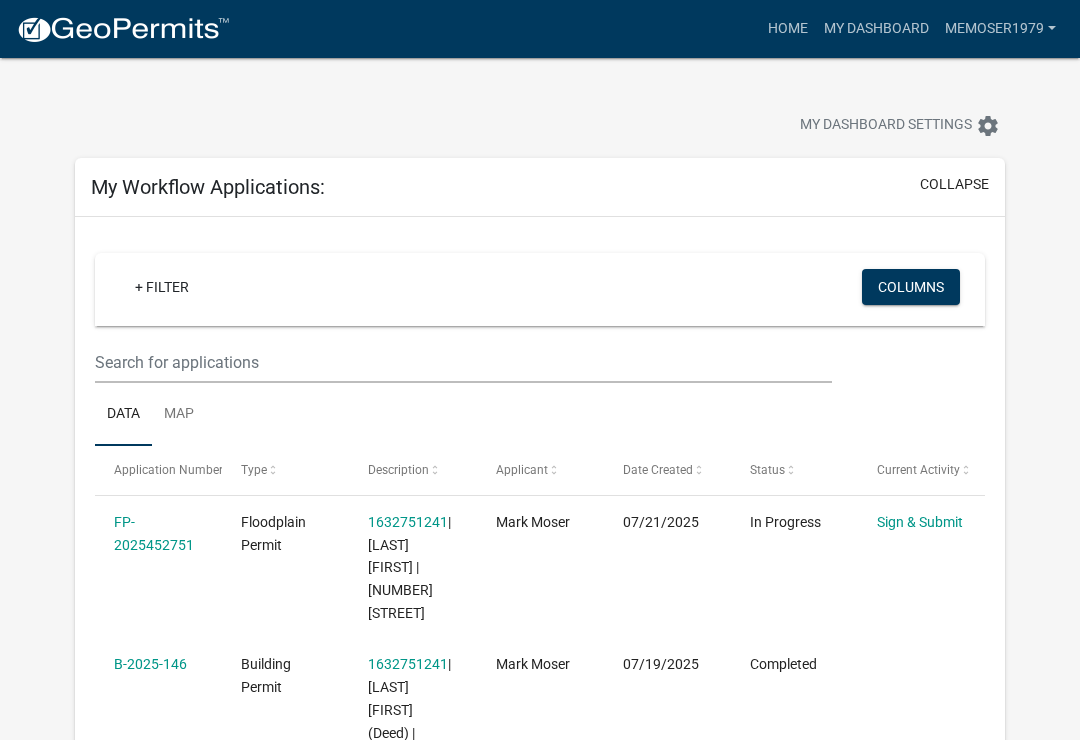 click on "[USERNAME]" at bounding box center [1000, 29] 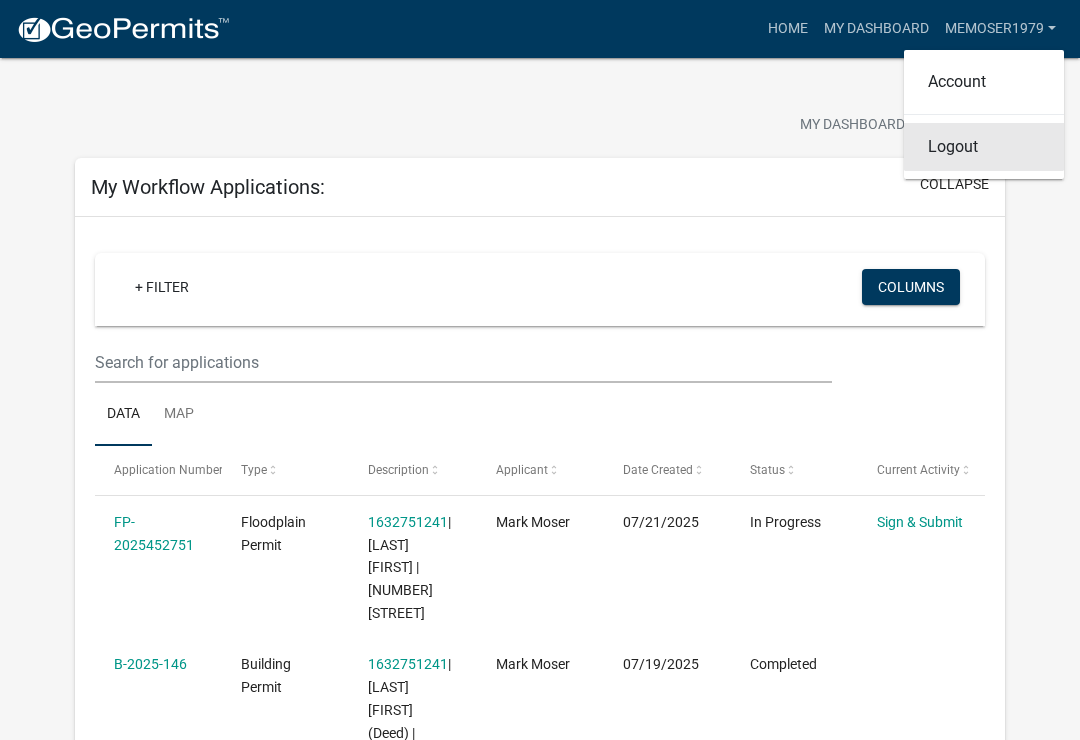click on "Logout" at bounding box center [984, 147] 